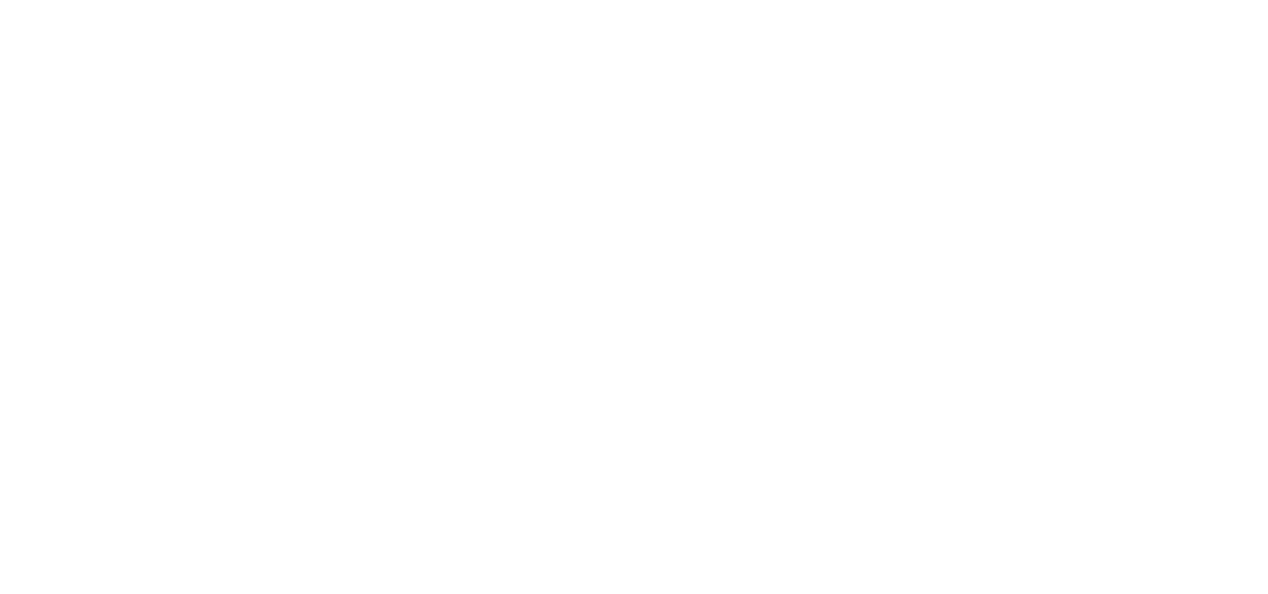 scroll, scrollTop: 0, scrollLeft: 0, axis: both 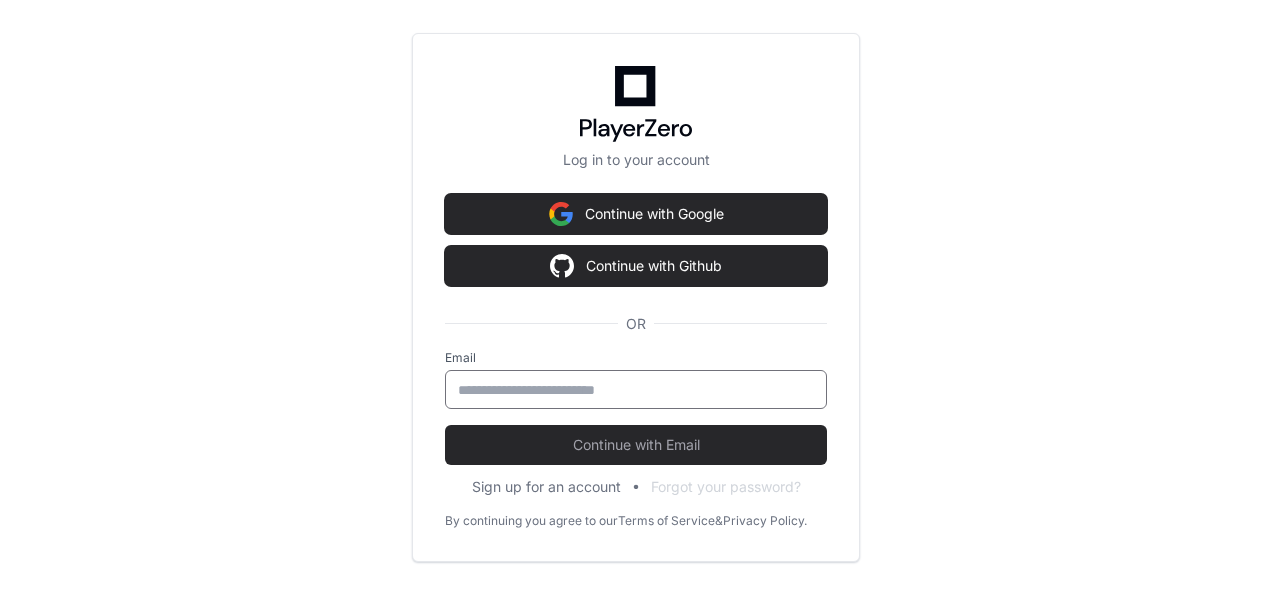 click at bounding box center (636, 390) 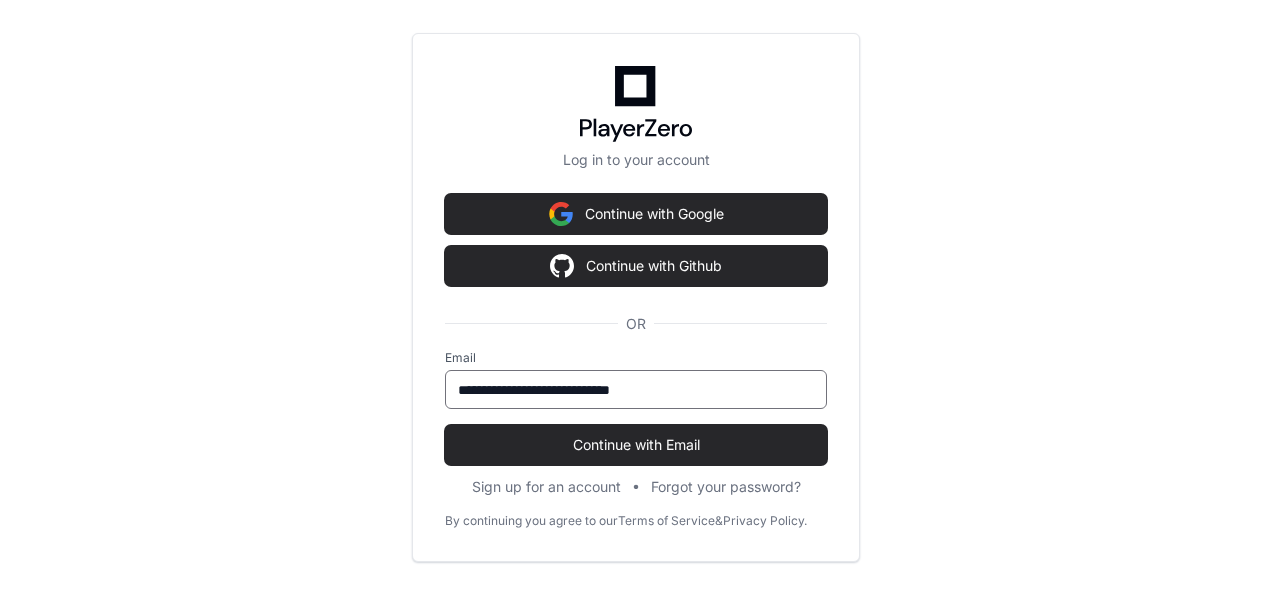 type on "**********" 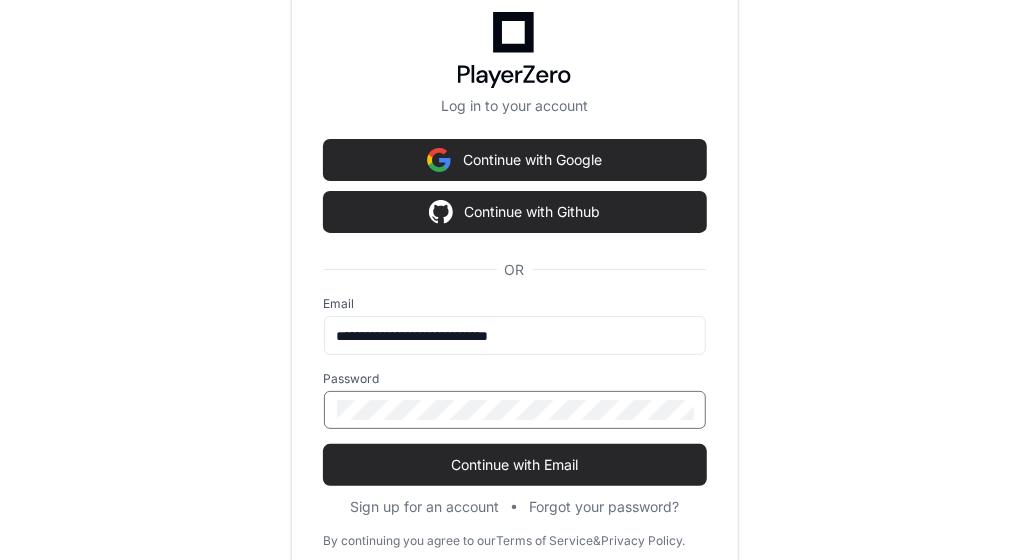 click on "Continue with Email" at bounding box center (515, 465) 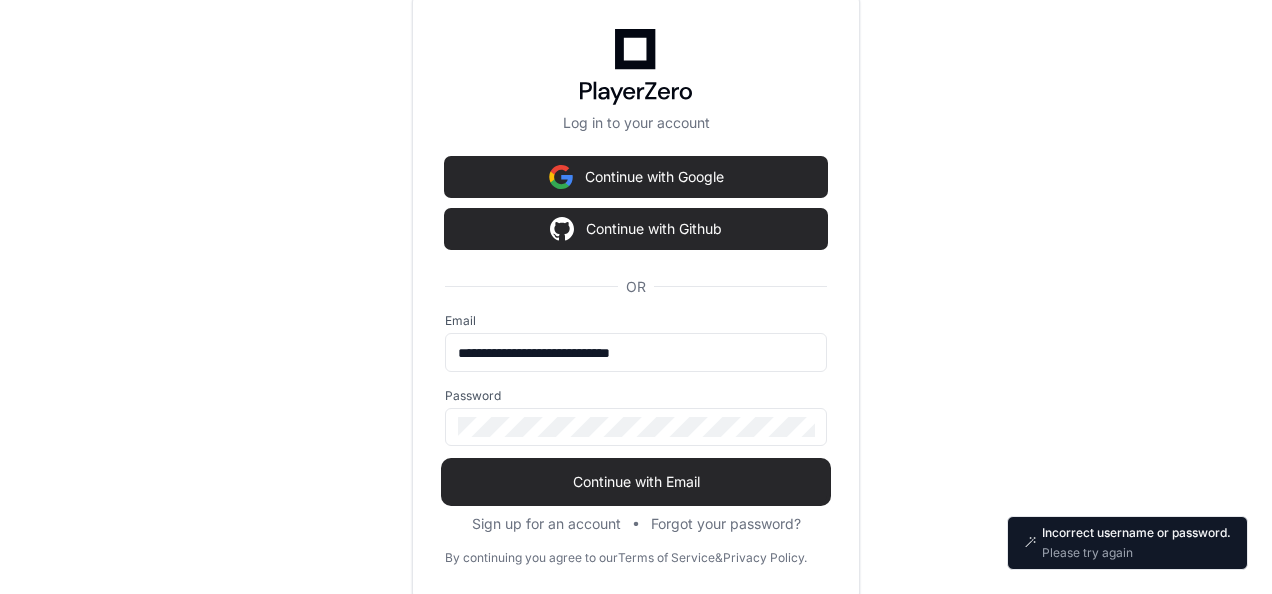 click on "Continue with Email" at bounding box center (636, 482) 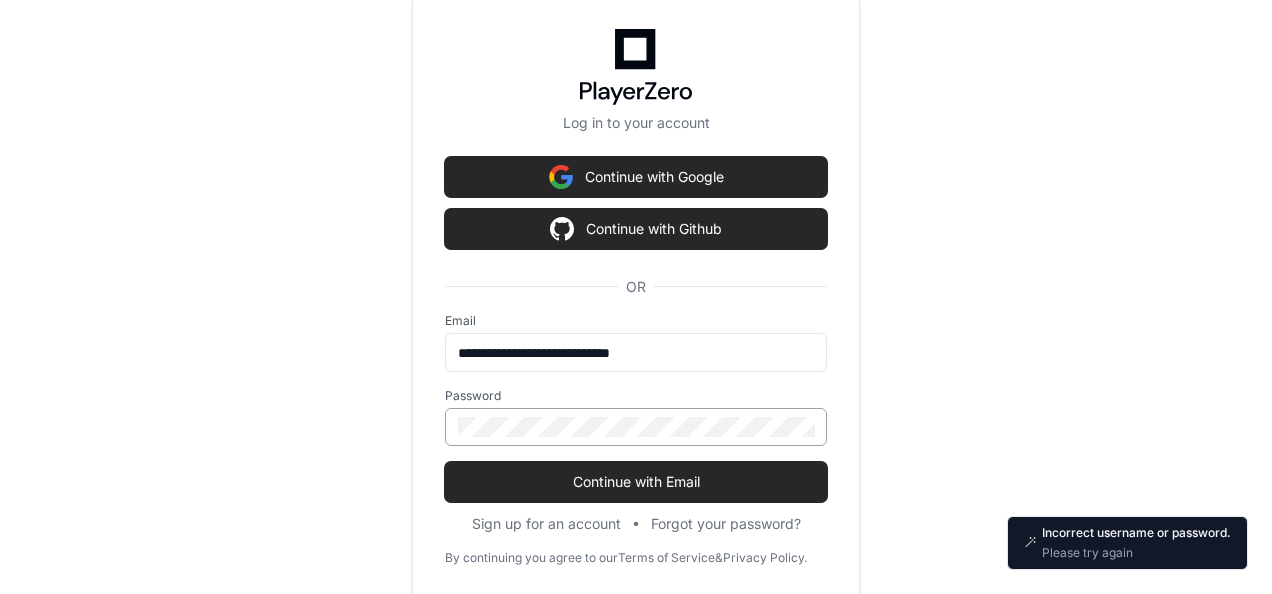 click at bounding box center (636, 427) 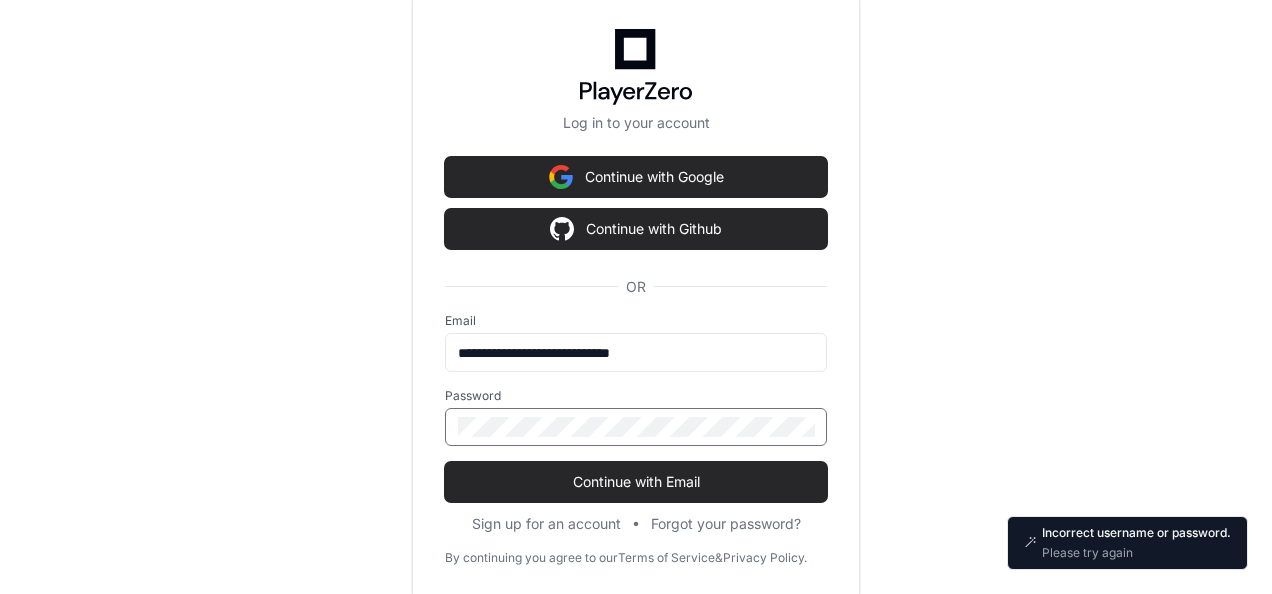 drag, startPoint x: 569, startPoint y: 439, endPoint x: 364, endPoint y: 422, distance: 205.70367 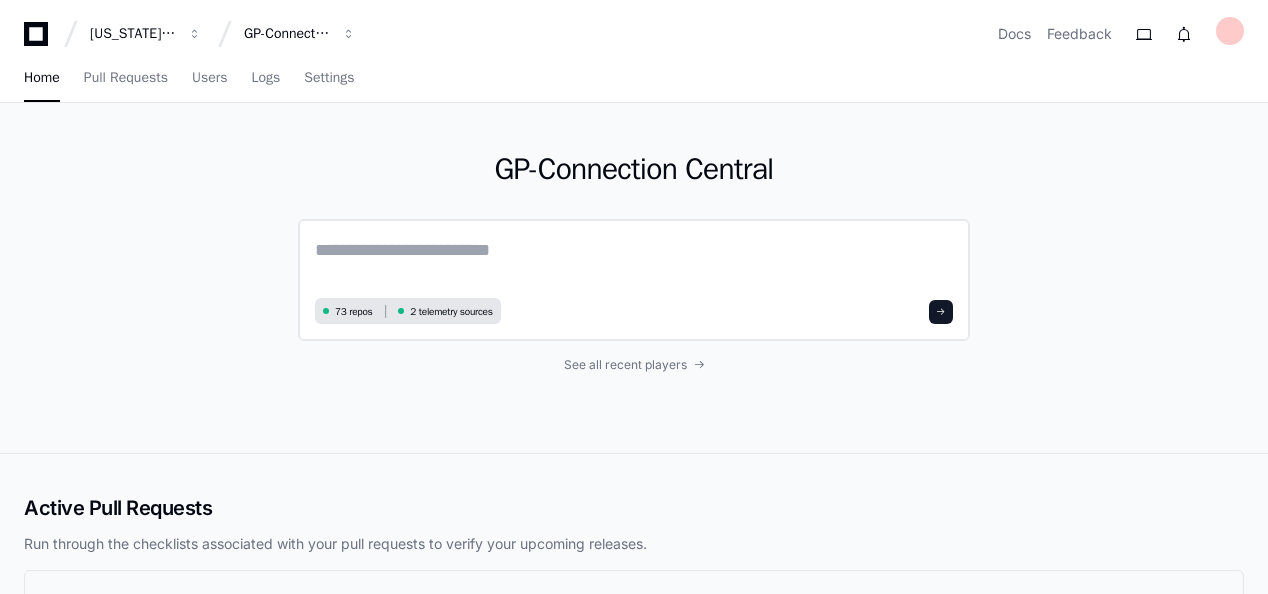 click on "73 repos 2 telemetry sources" 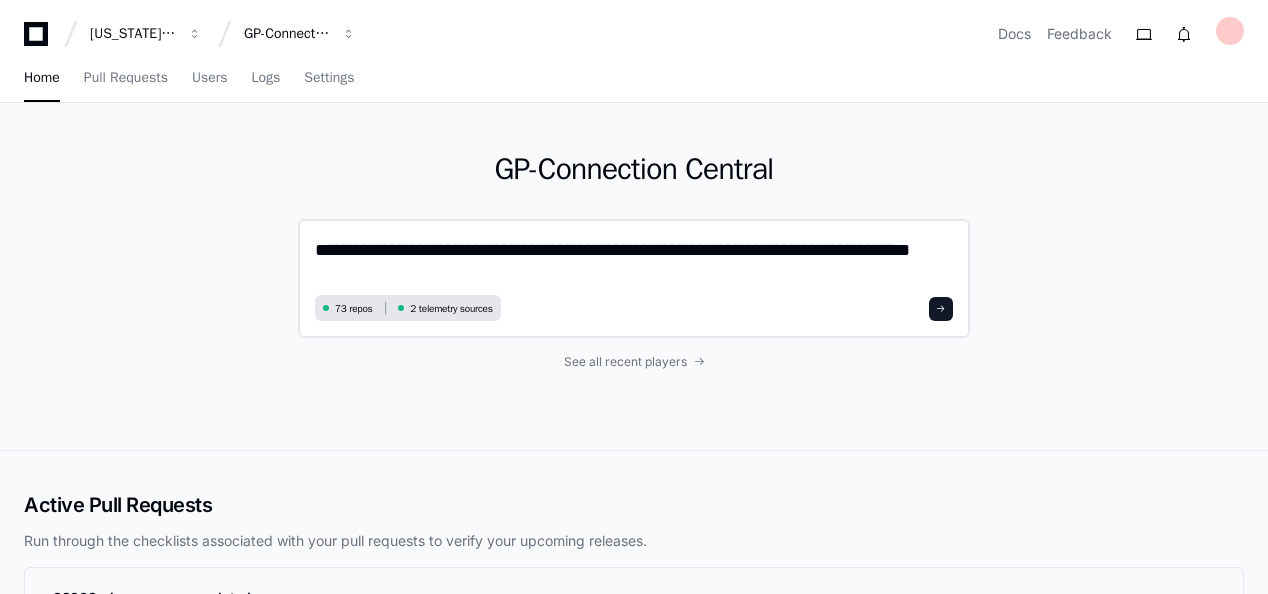 scroll, scrollTop: 0, scrollLeft: 0, axis: both 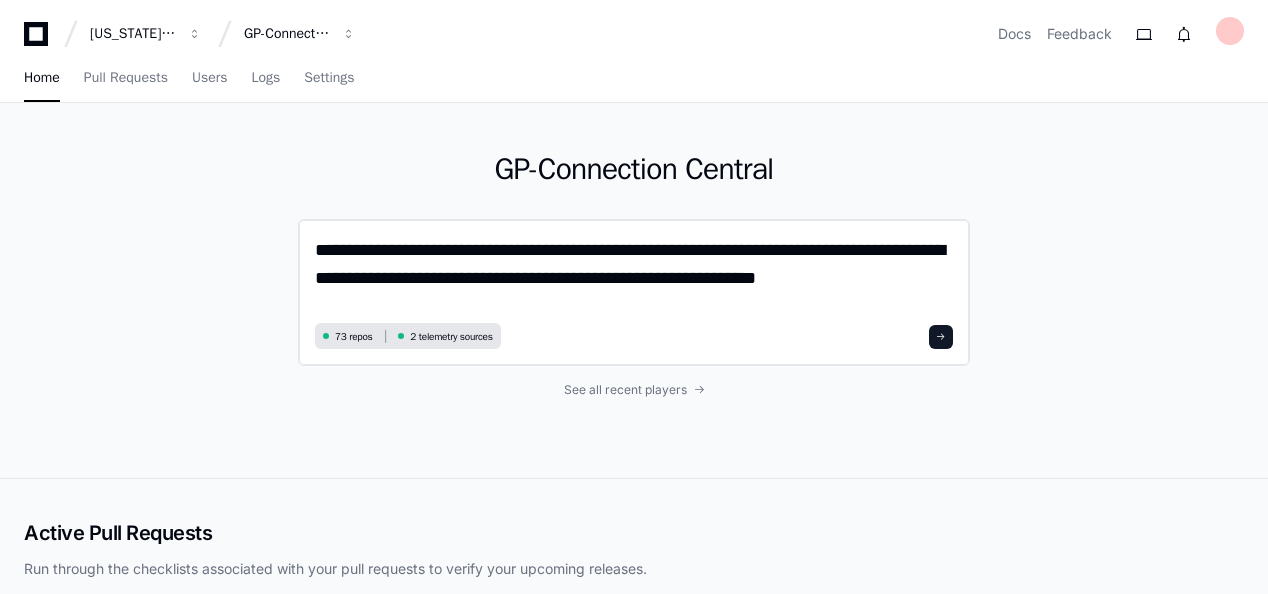 click on "**********" 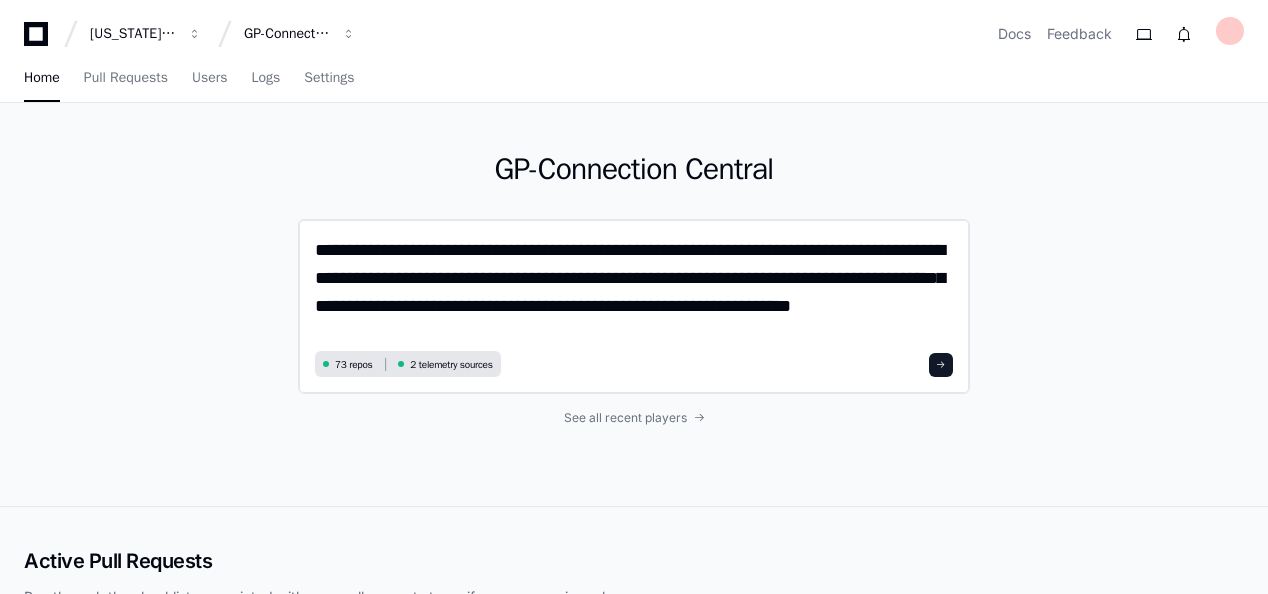 scroll, scrollTop: 0, scrollLeft: 0, axis: both 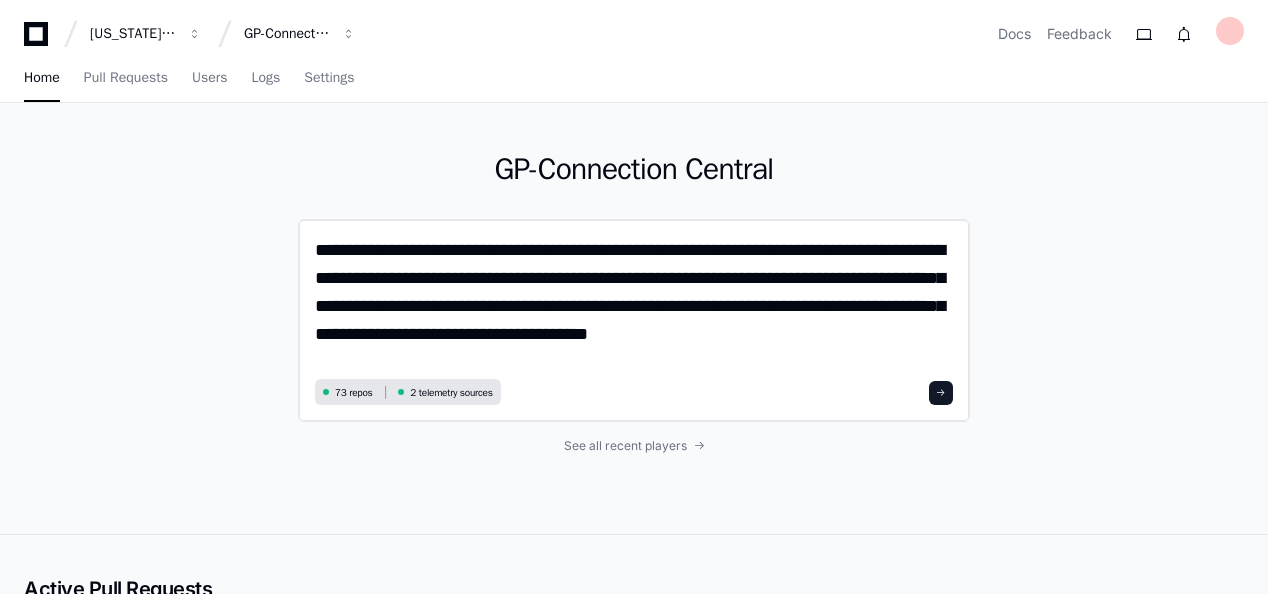 drag, startPoint x: 796, startPoint y: 334, endPoint x: 710, endPoint y: 339, distance: 86.145226 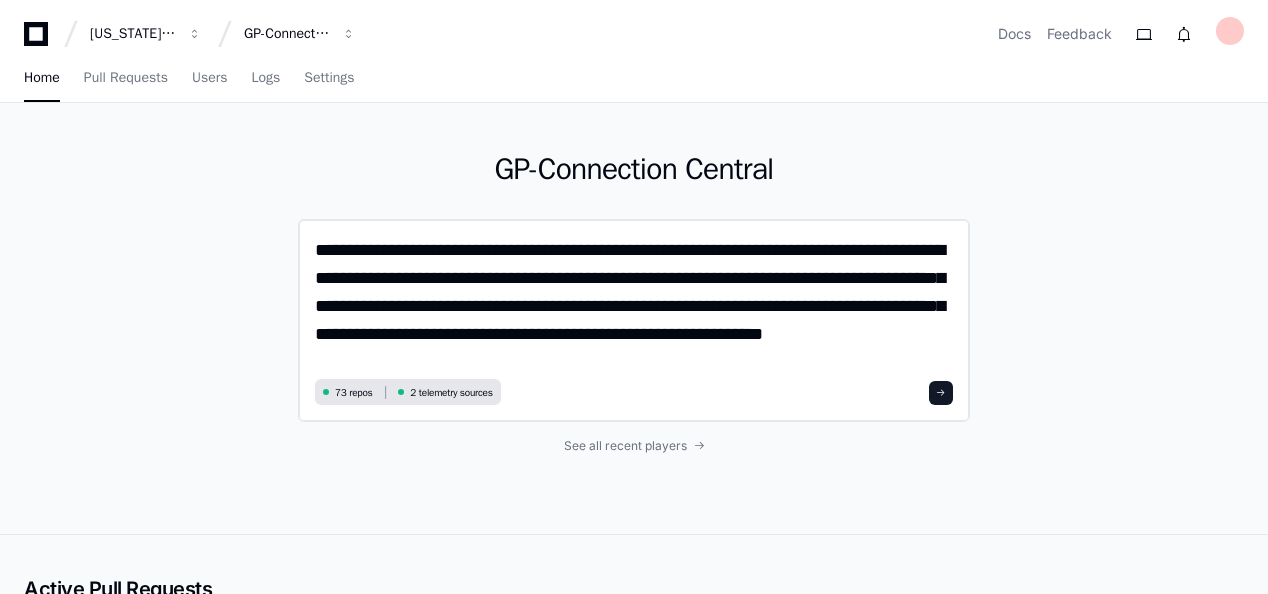 scroll, scrollTop: 0, scrollLeft: 0, axis: both 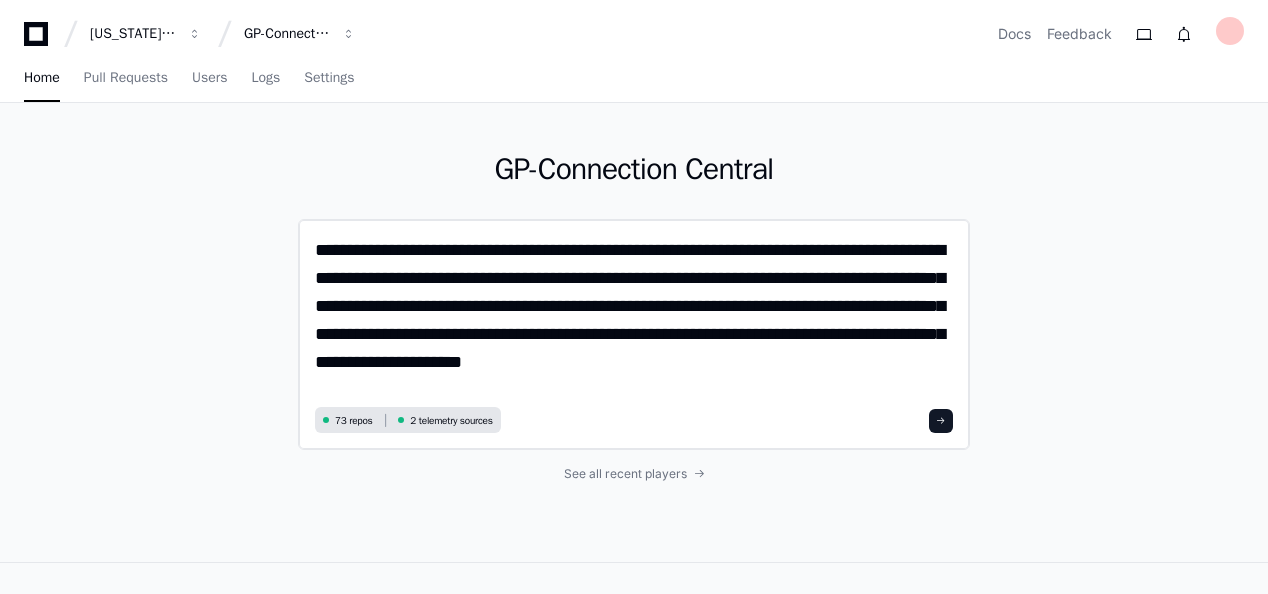 click on "**********" 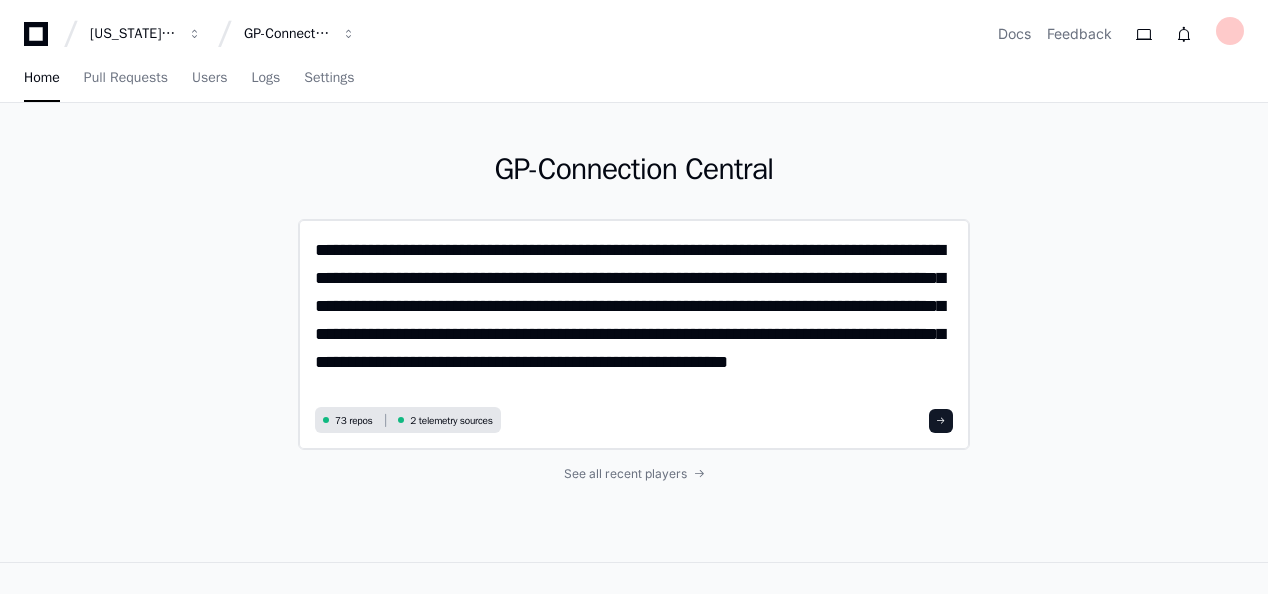 scroll, scrollTop: 0, scrollLeft: 0, axis: both 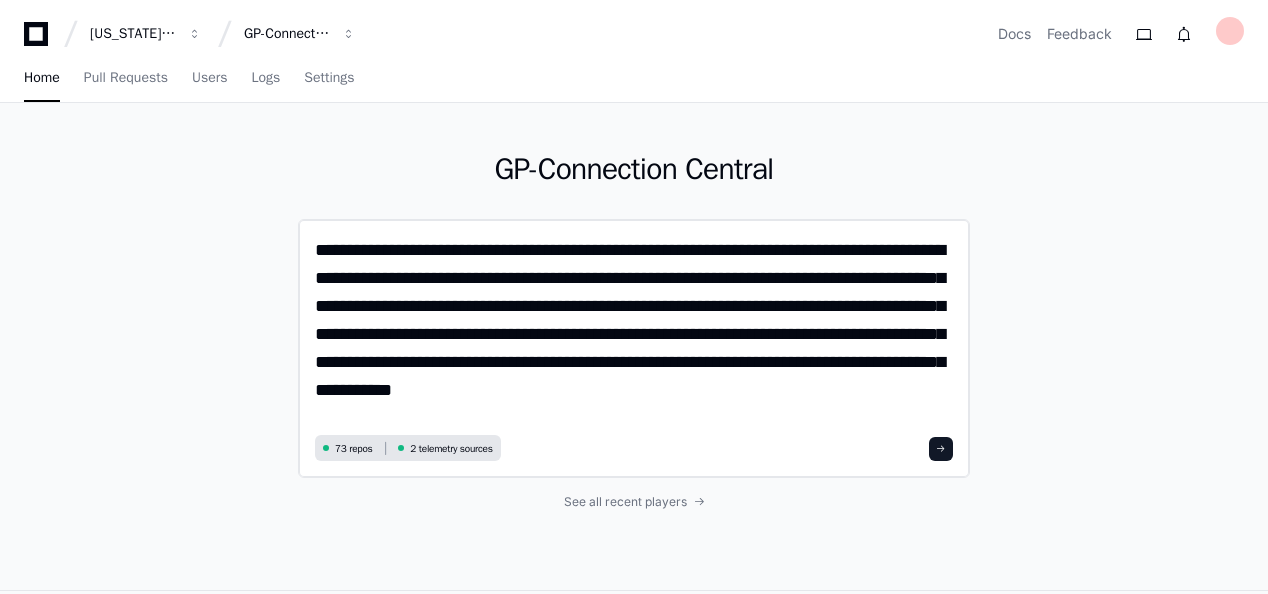 click on "**********" 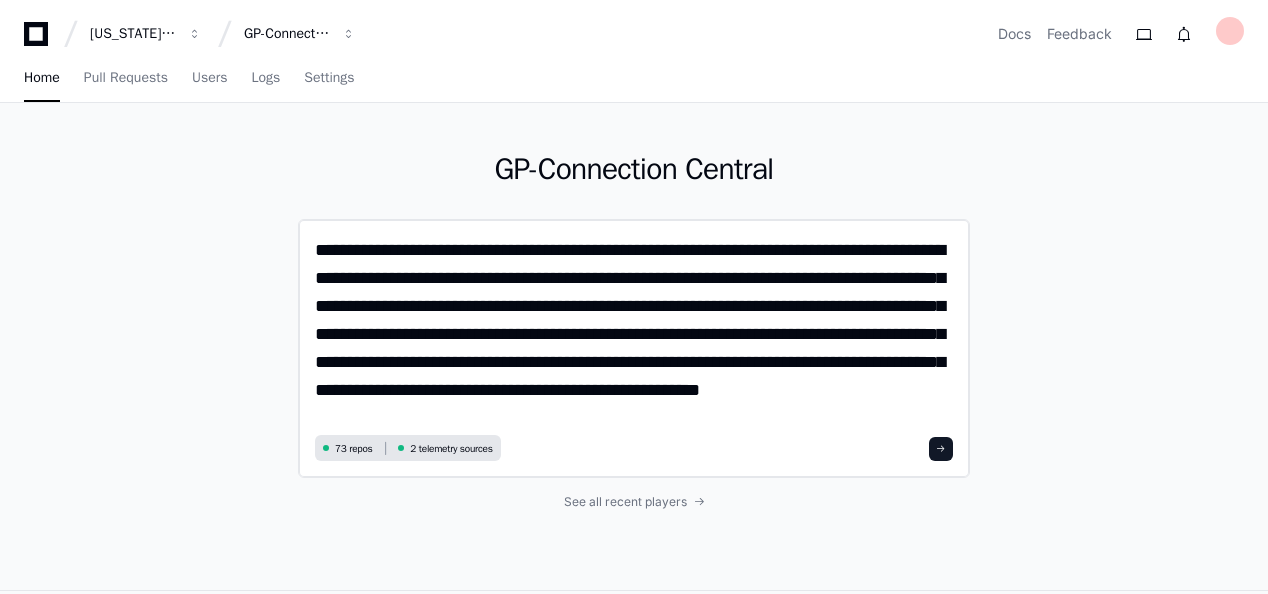scroll, scrollTop: 0, scrollLeft: 0, axis: both 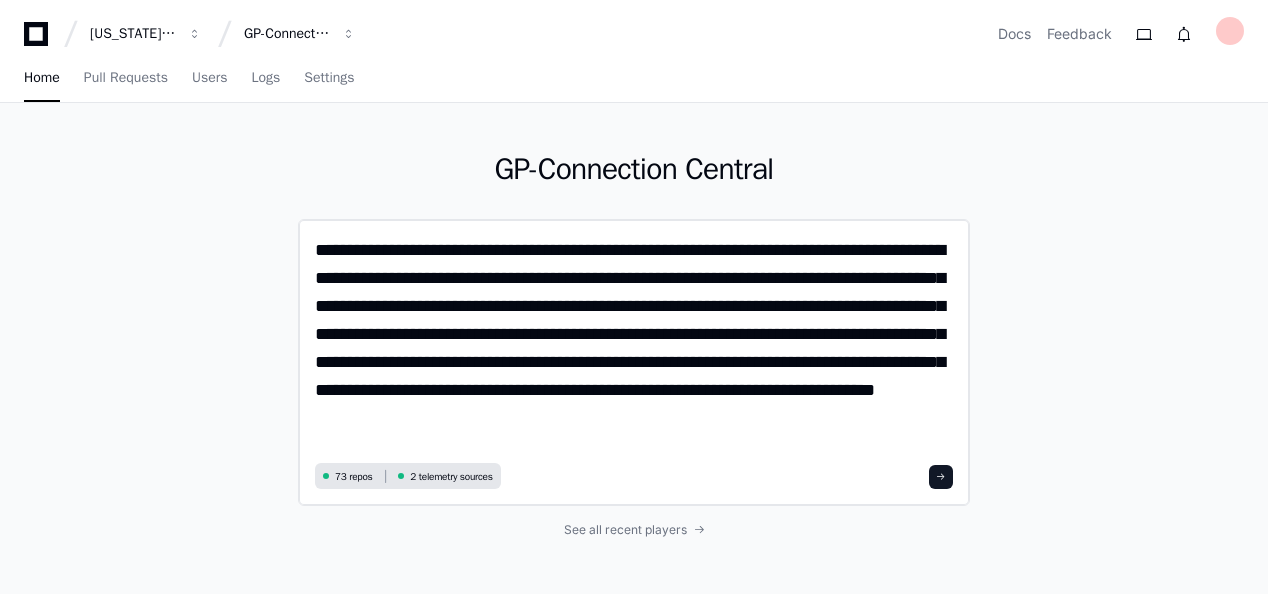 type on "**********" 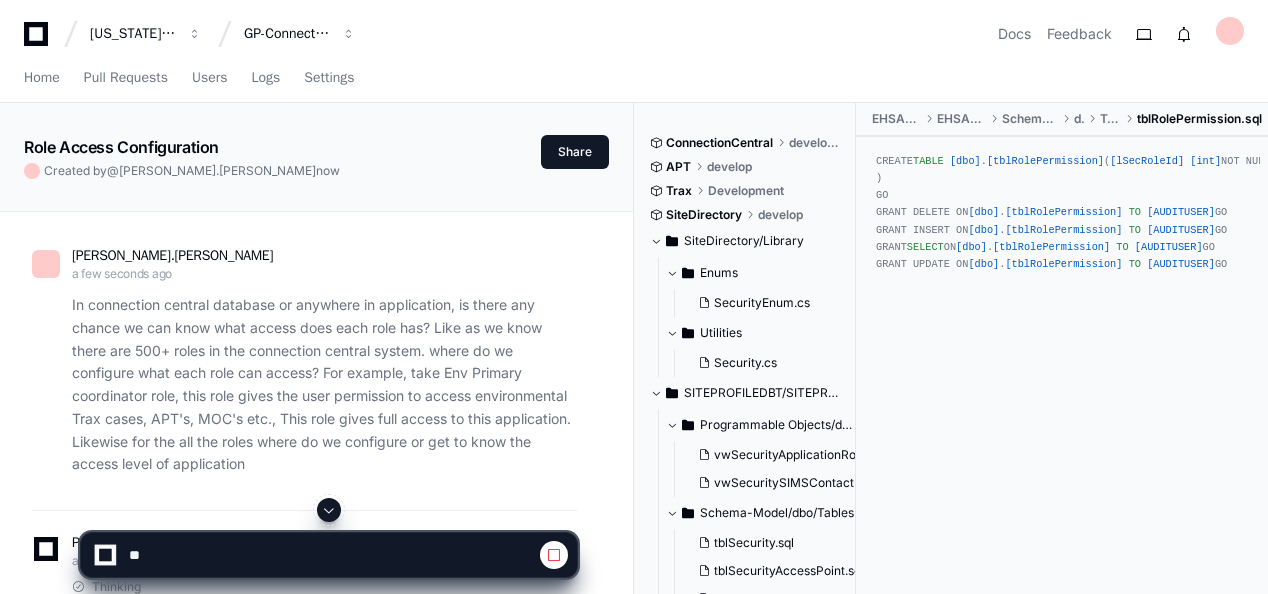 click 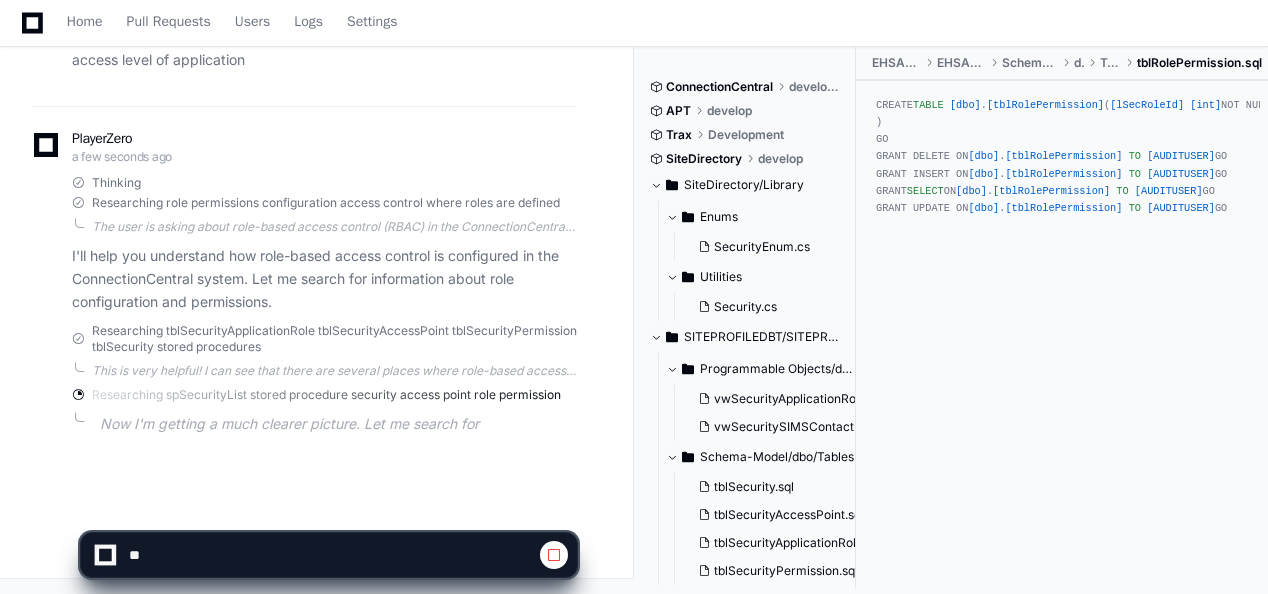 scroll, scrollTop: 424, scrollLeft: 0, axis: vertical 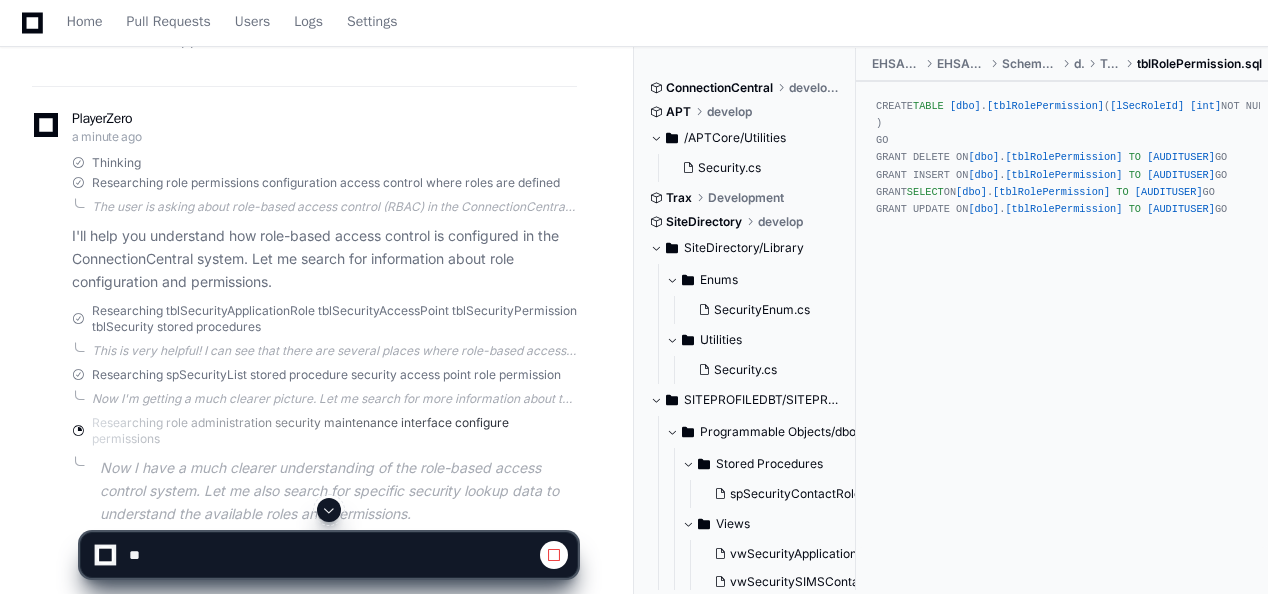 click 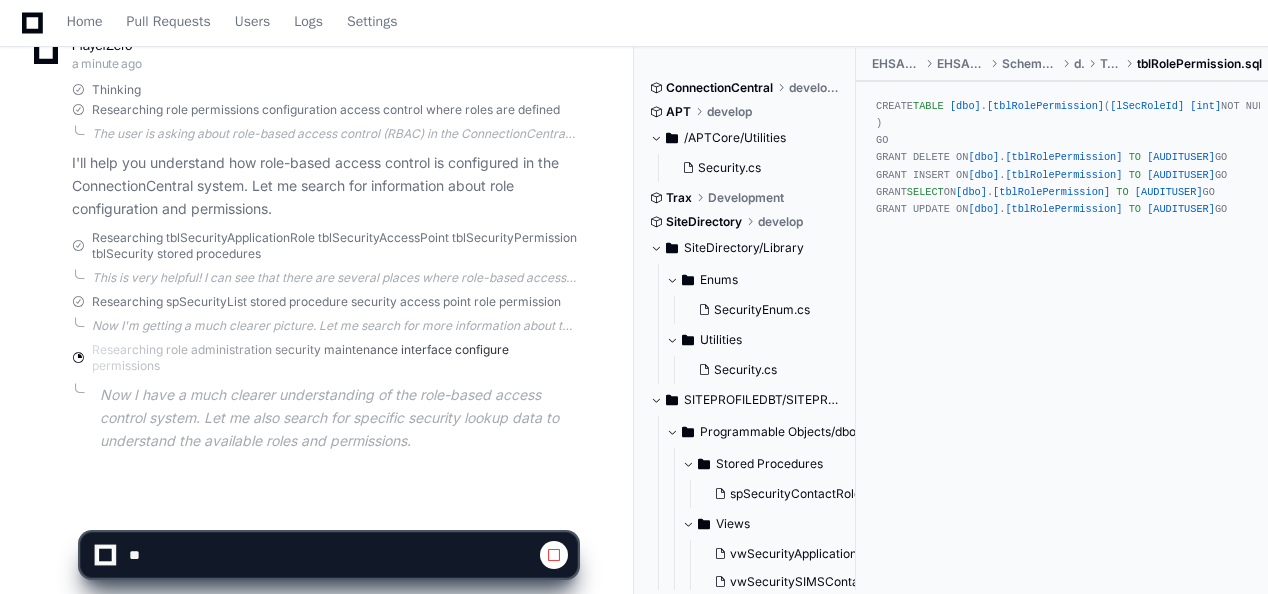 click on "Researching role administration security maintenance interface configure permissions Now I have a much clearer understanding of the role-based access control system. Let me also search for specific security lookup data to understand the available roles and permissions." 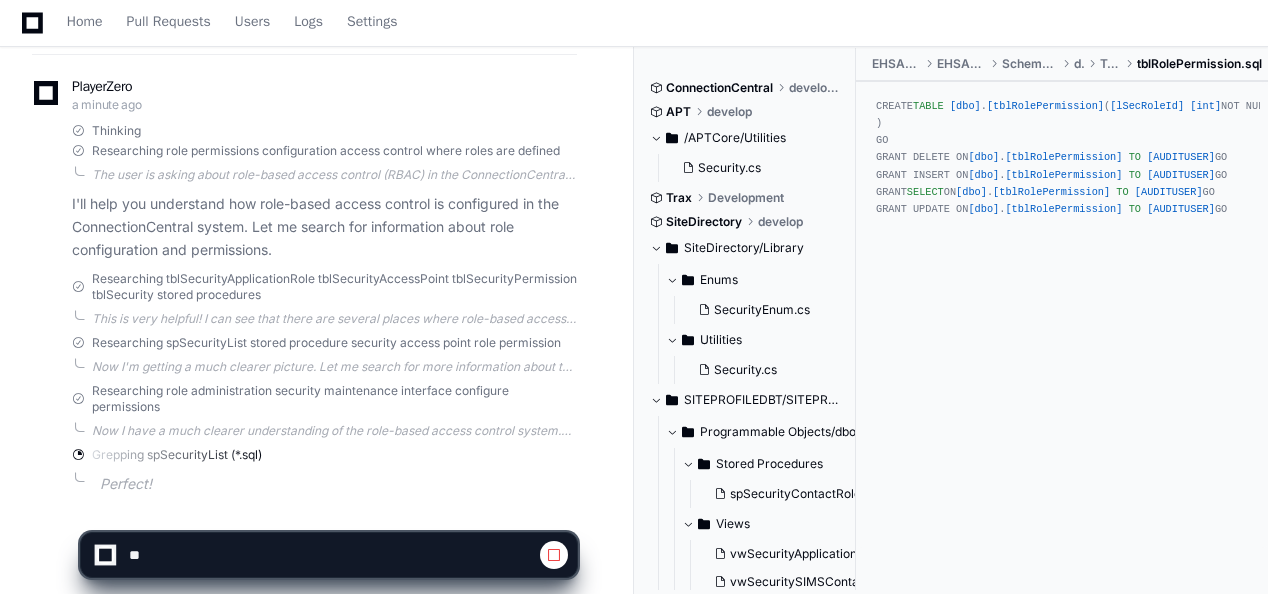 scroll, scrollTop: 497, scrollLeft: 0, axis: vertical 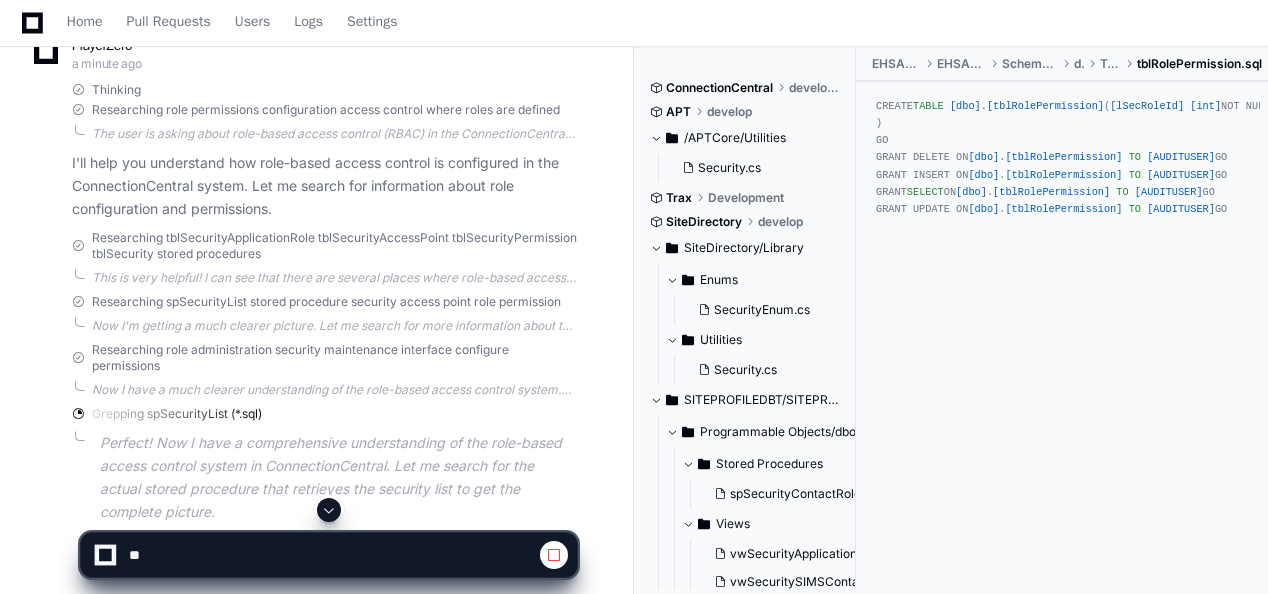 click 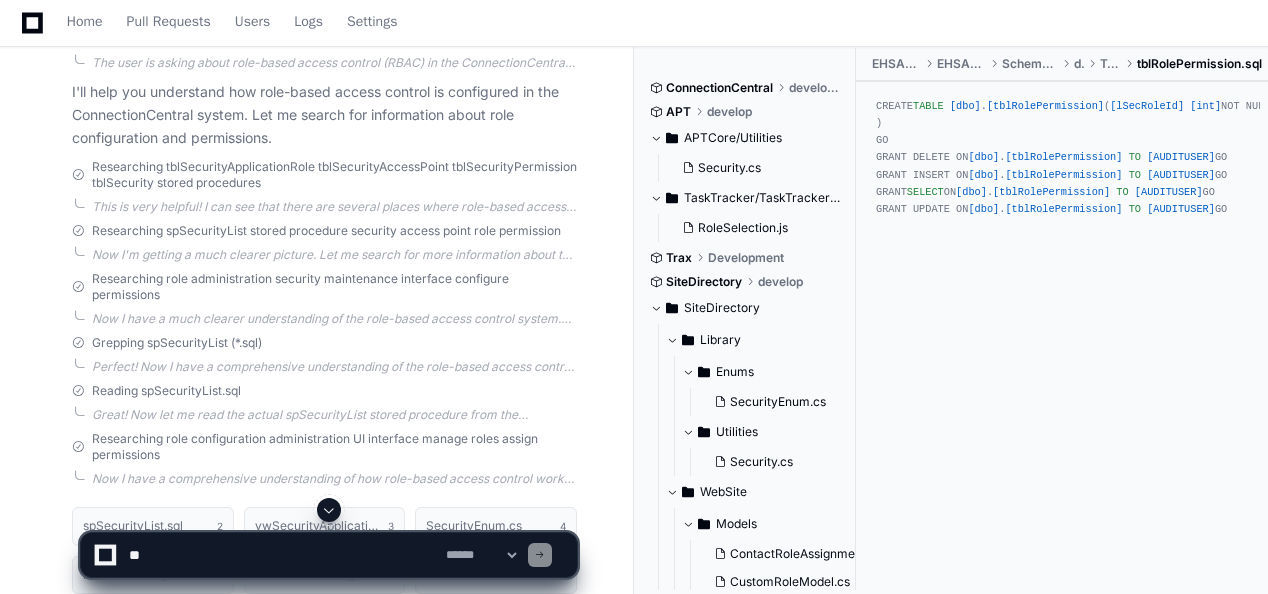 click 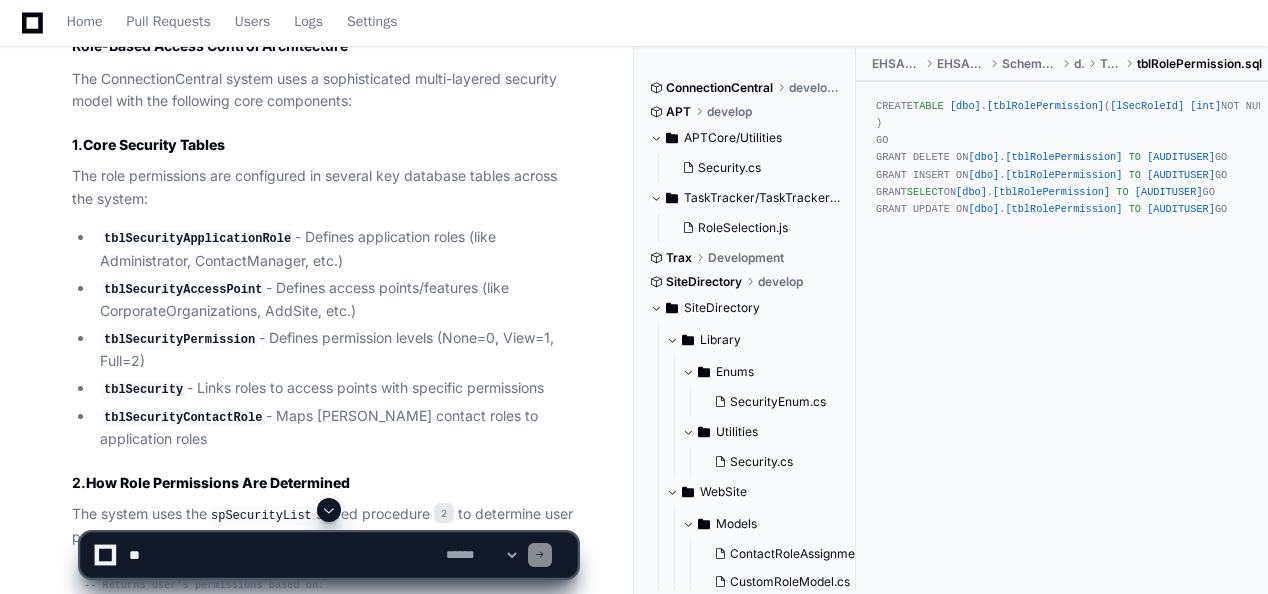 scroll, scrollTop: 1369, scrollLeft: 0, axis: vertical 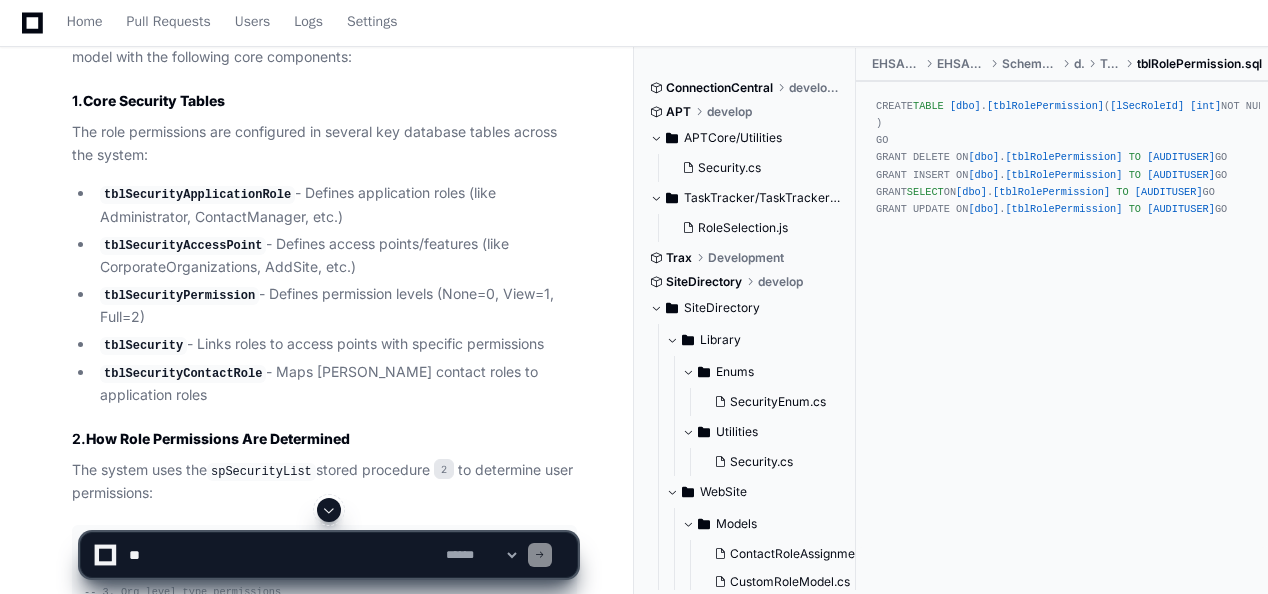 click on "tblSecurityAccessPoint" 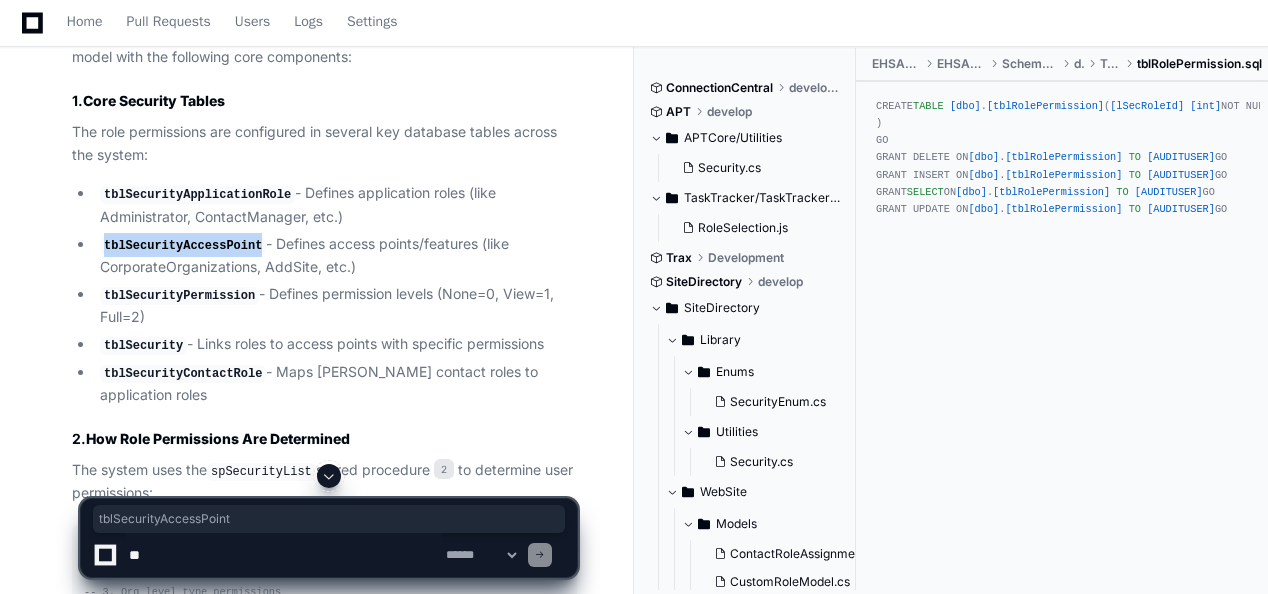 click on "tblSecurityAccessPoint" 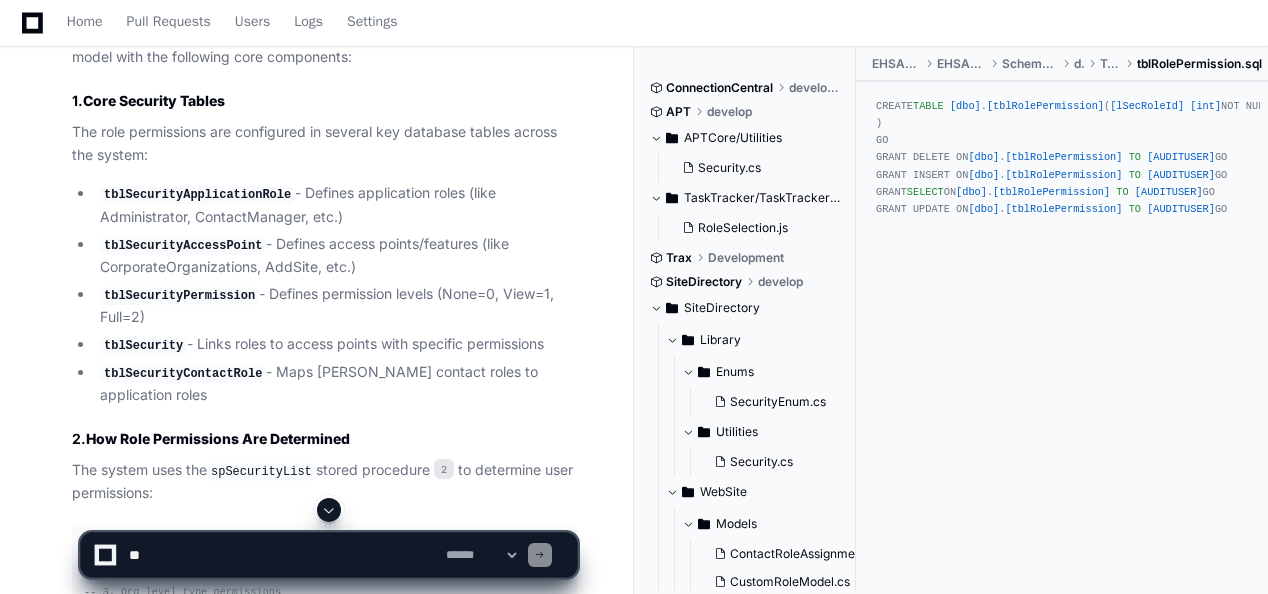 drag, startPoint x: 215, startPoint y: 218, endPoint x: 202, endPoint y: 262, distance: 45.88028 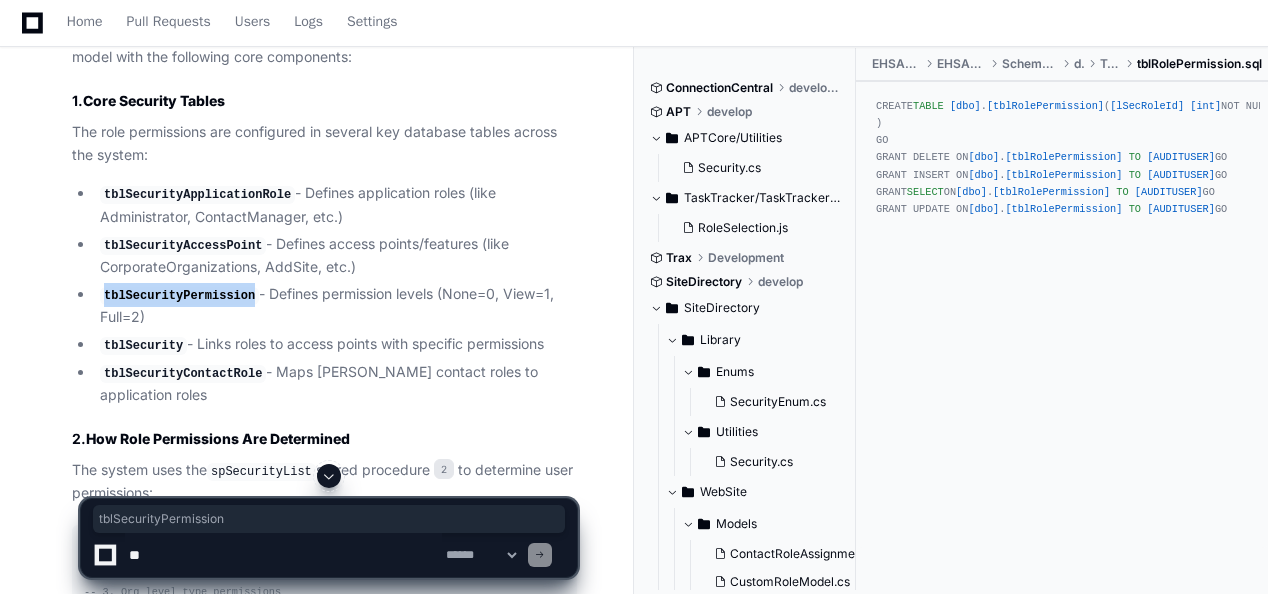 click on "tblSecurityPermission  - Defines permission levels (None=0, View=1, Full=2)" 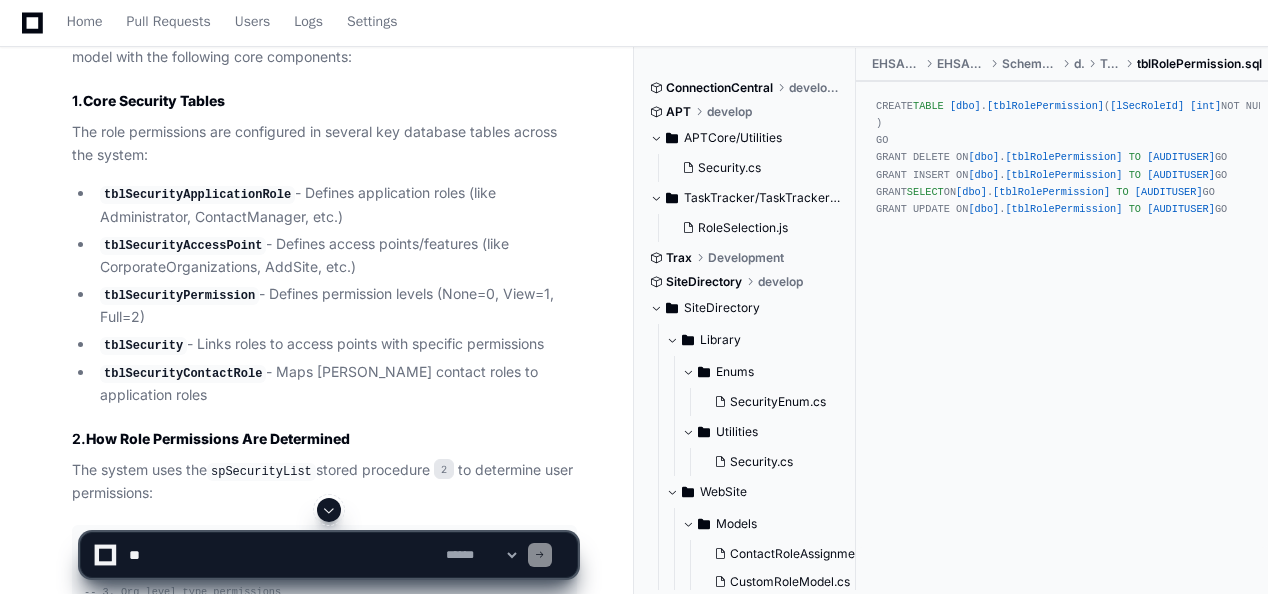 click on "tblSecurity" 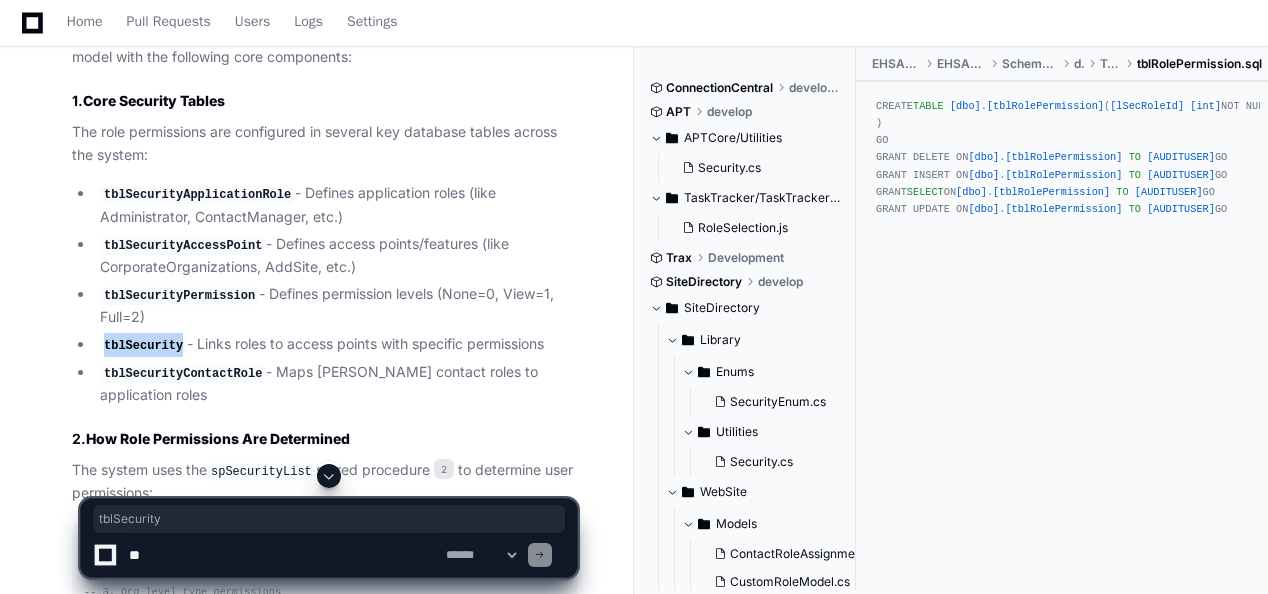 click on "tblSecurity" 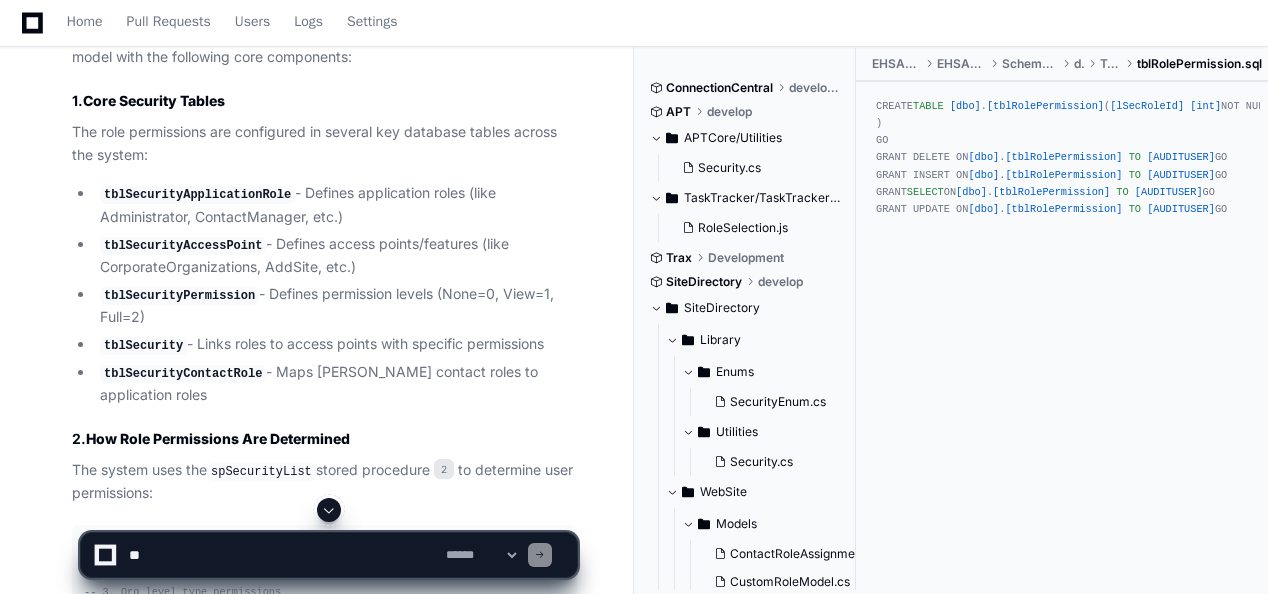 drag, startPoint x: 144, startPoint y: 331, endPoint x: 164, endPoint y: 347, distance: 25.612497 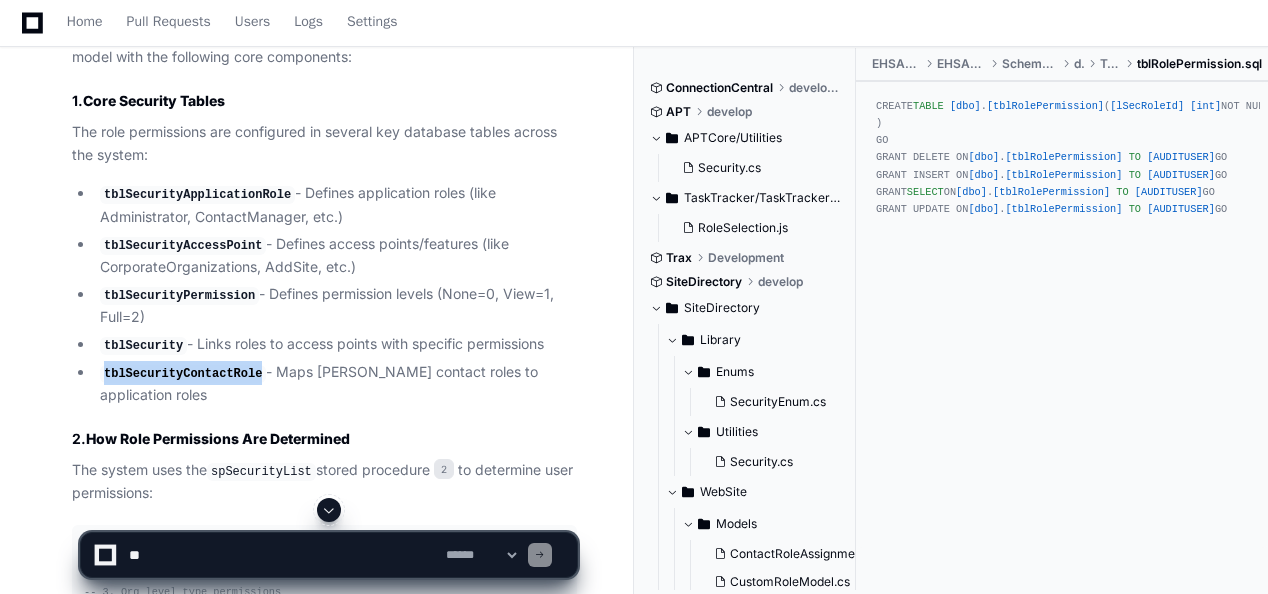 click on "tblSecurityContactRole" 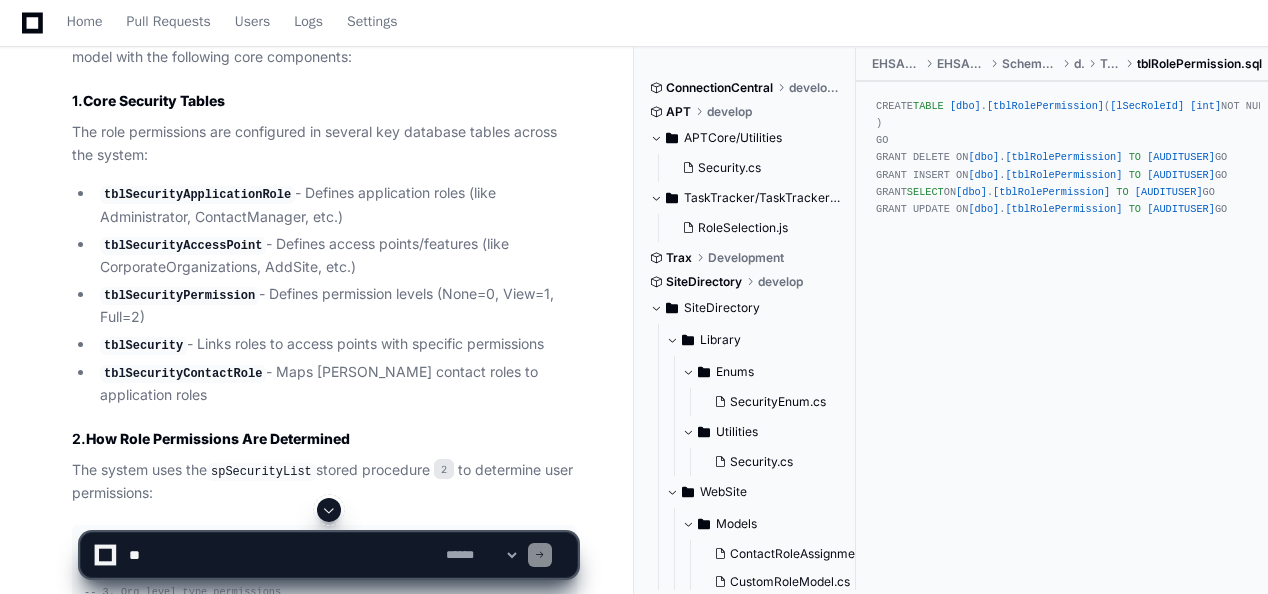 drag, startPoint x: 164, startPoint y: 347, endPoint x: 46, endPoint y: 322, distance: 120.61923 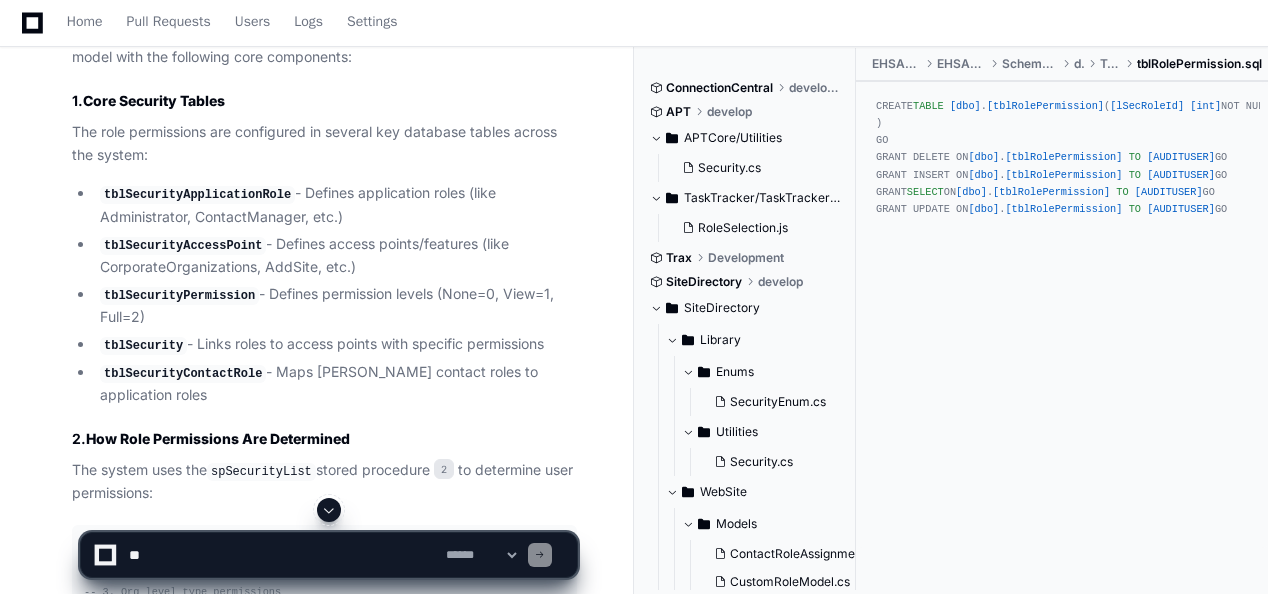 click on "tblSecurity" 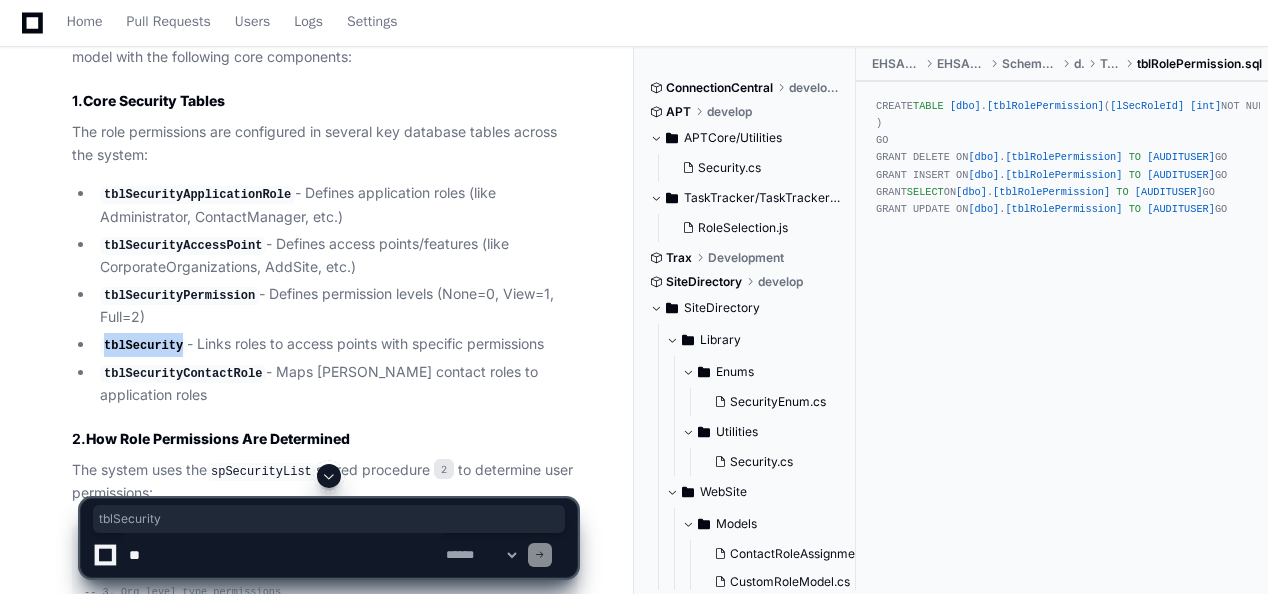 click on "tblSecurity" 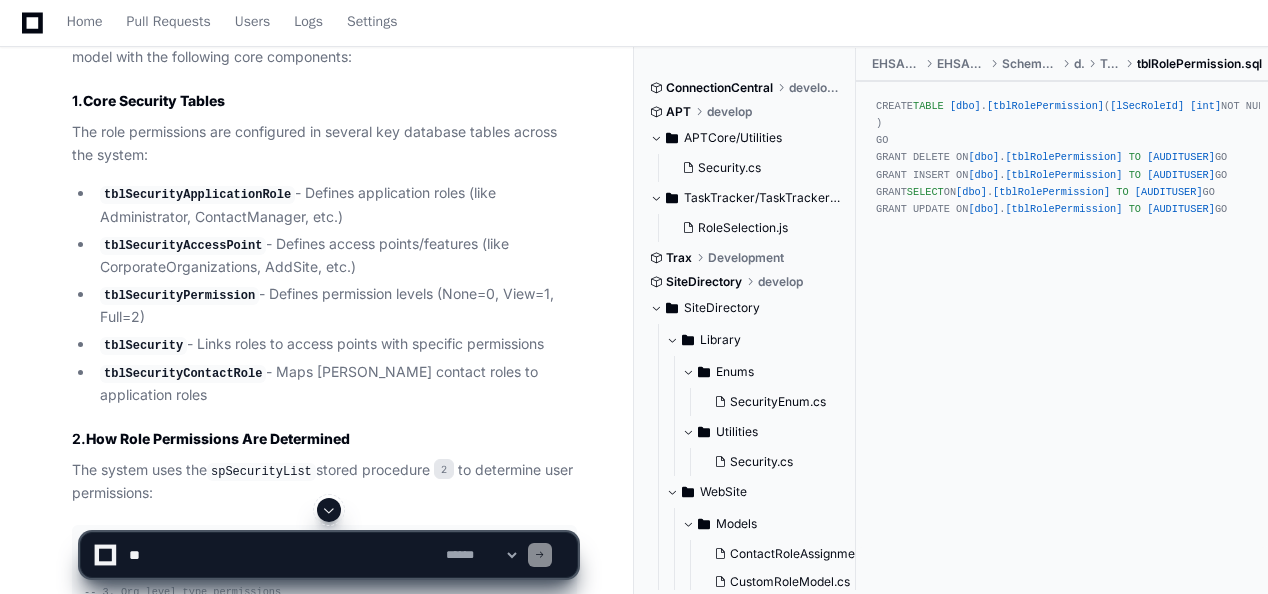 drag, startPoint x: 156, startPoint y: 324, endPoint x: 176, endPoint y: 349, distance: 32.01562 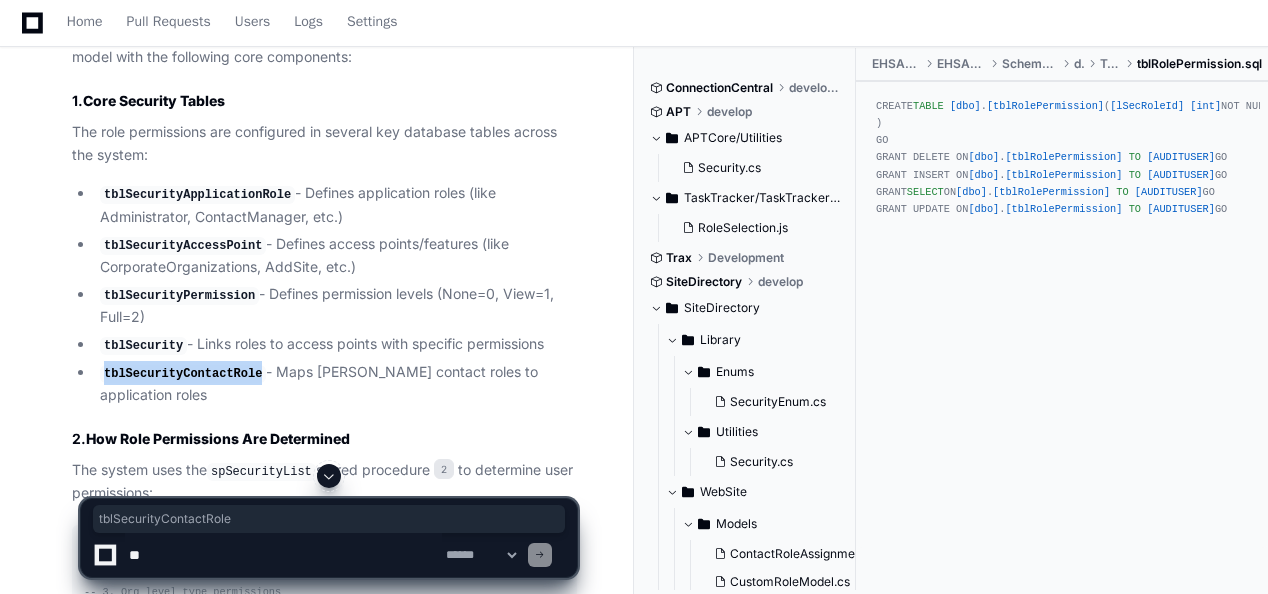 click on "tblSecurityContactRole" 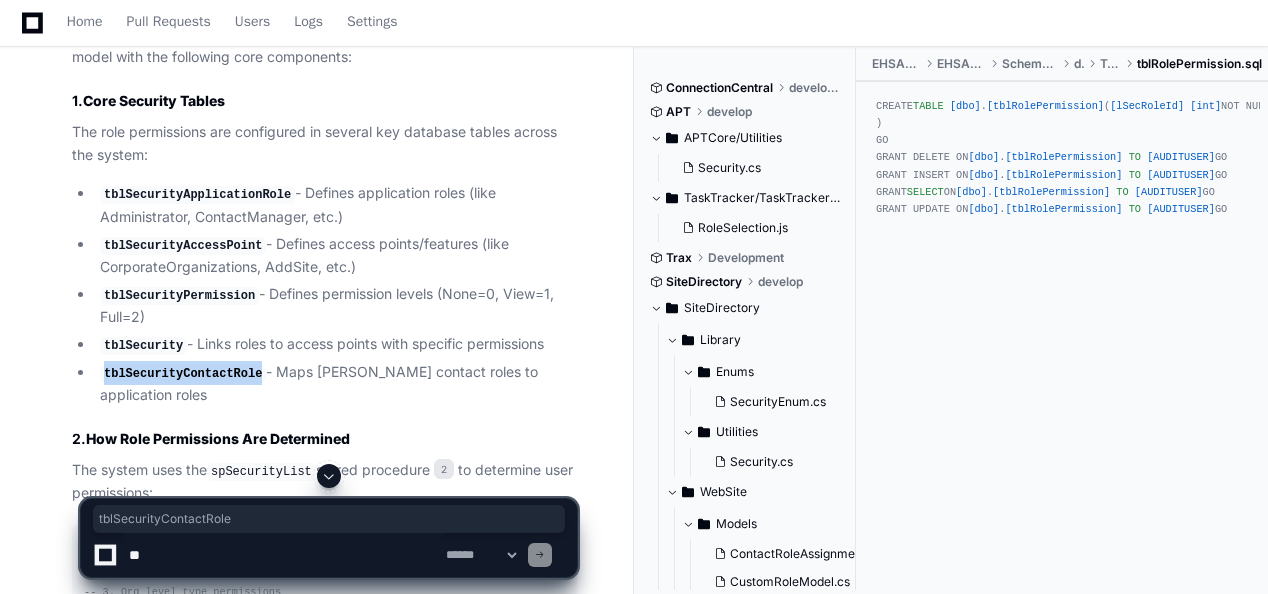 drag, startPoint x: 176, startPoint y: 349, endPoint x: 326, endPoint y: 473, distance: 194.61757 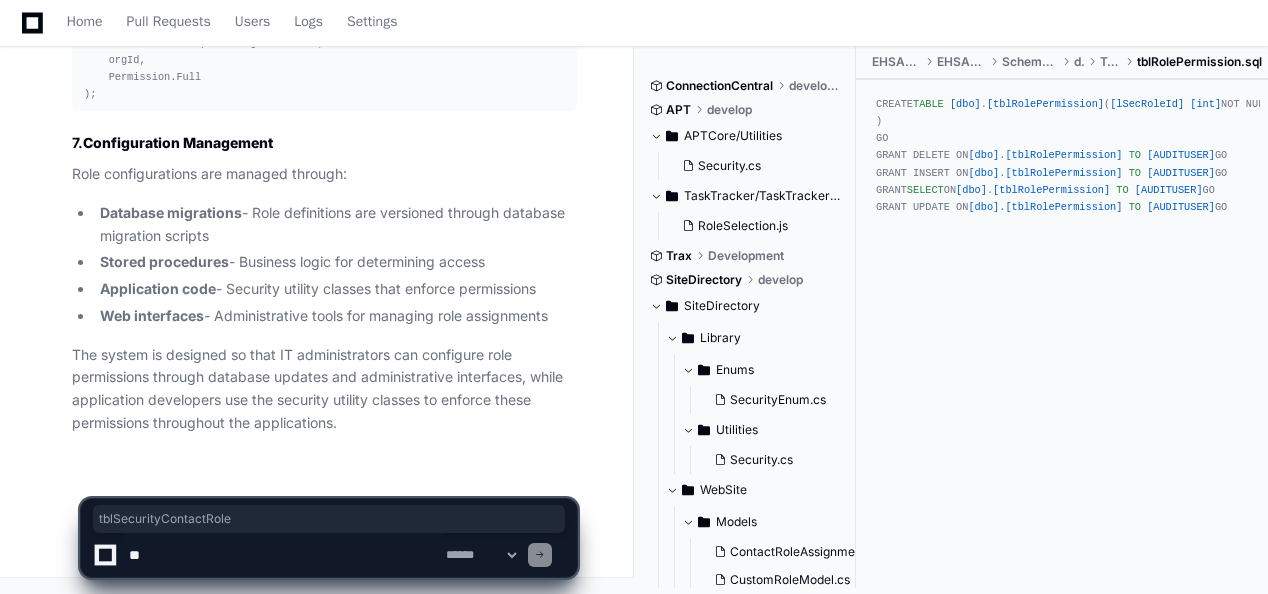 scroll, scrollTop: 3640, scrollLeft: 0, axis: vertical 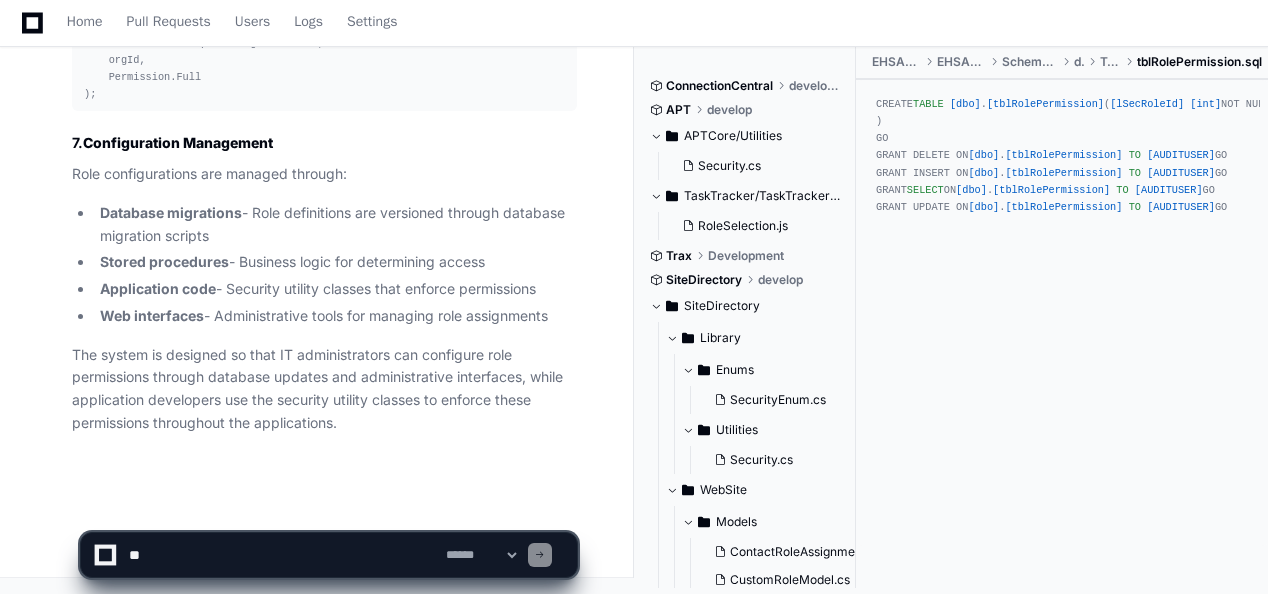 click on "Application code  - Security utility classes that enforce permissions" 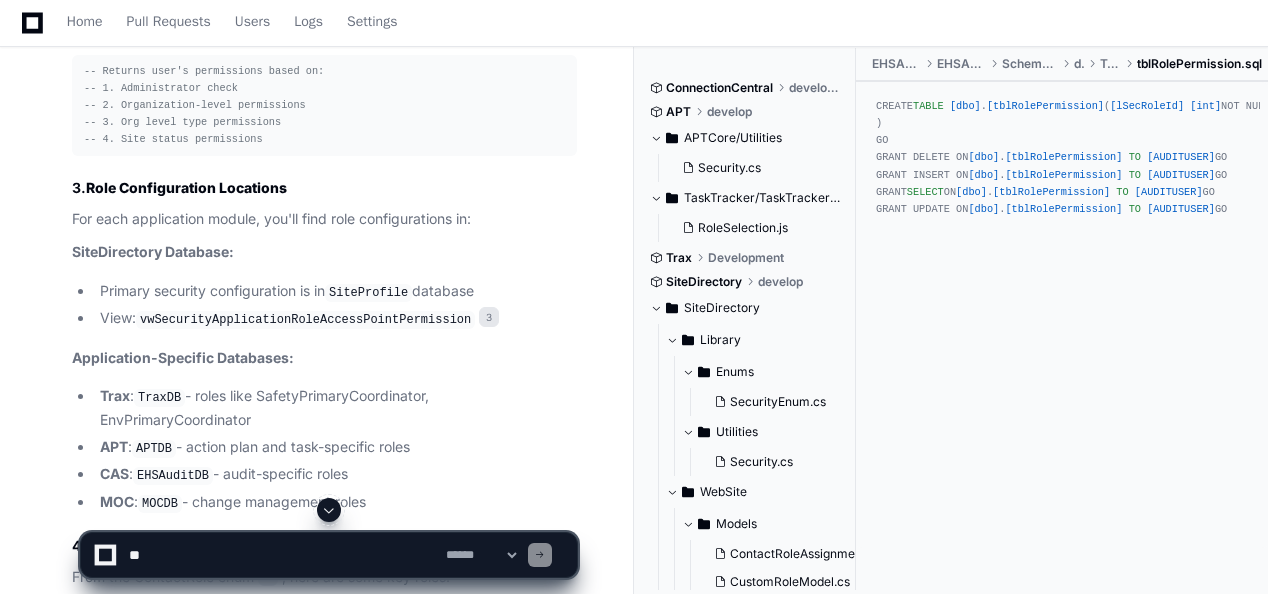 scroll, scrollTop: 1840, scrollLeft: 0, axis: vertical 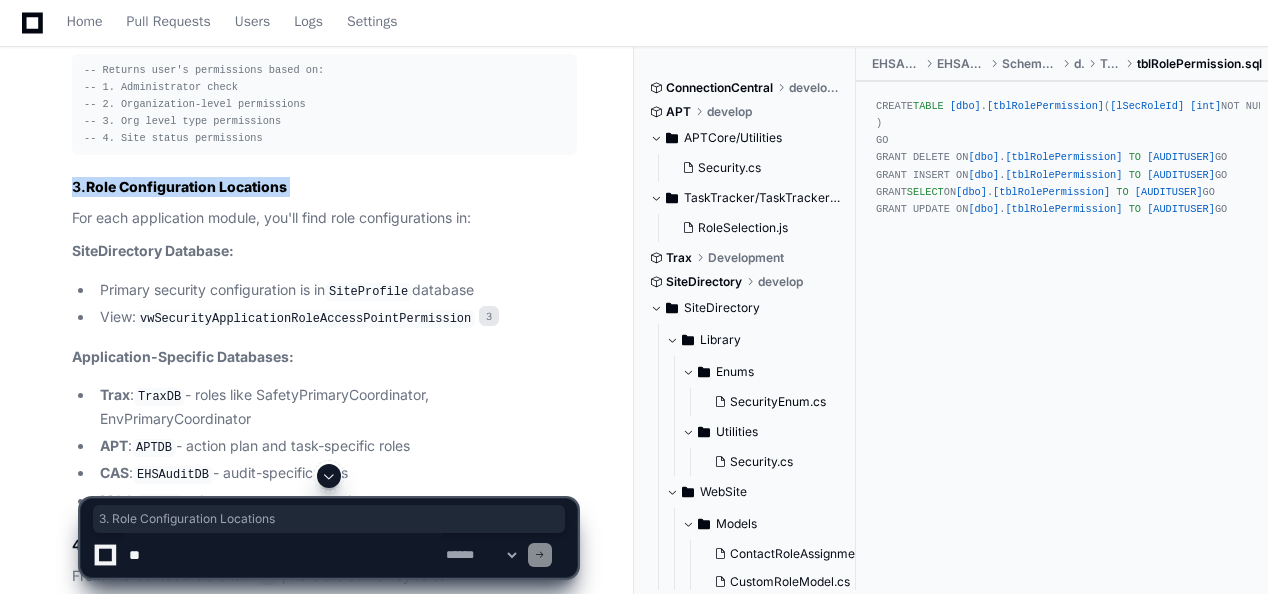 drag, startPoint x: 63, startPoint y: 144, endPoint x: 42, endPoint y: 182, distance: 43.416588 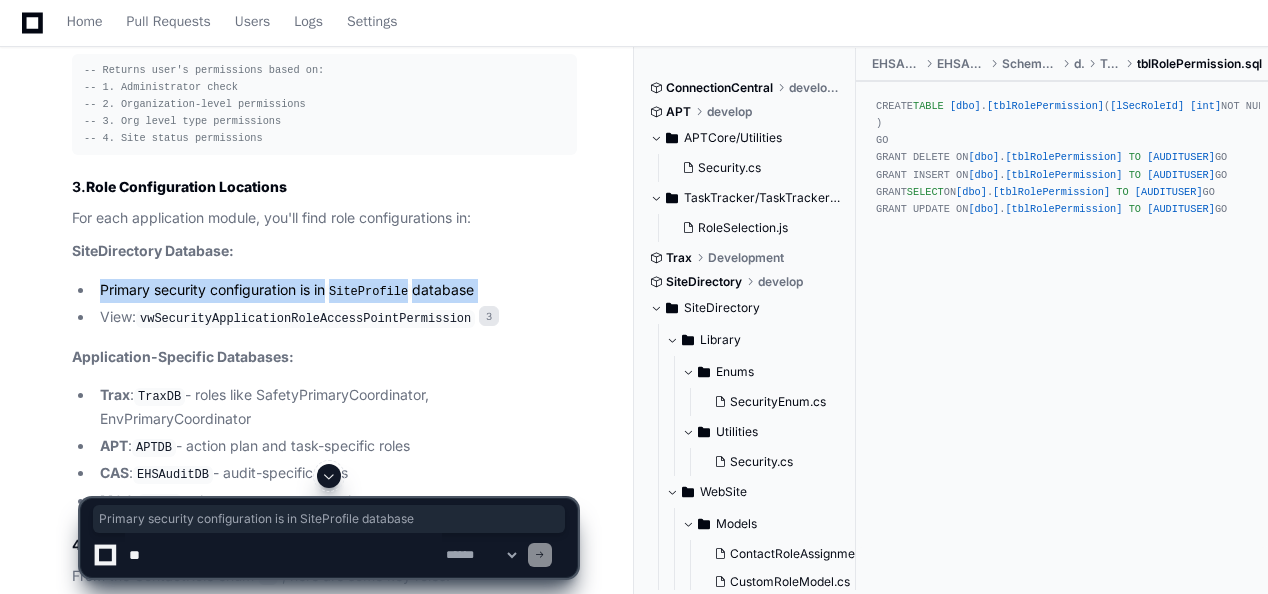 drag, startPoint x: 102, startPoint y: 242, endPoint x: 9, endPoint y: 268, distance: 96.56604 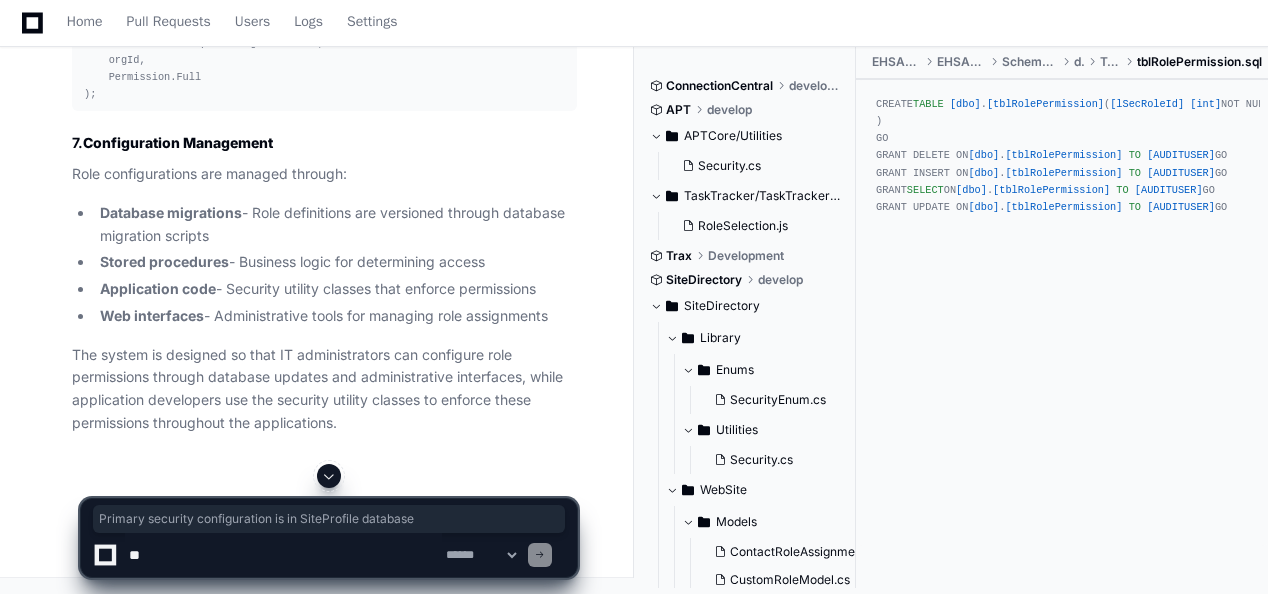 scroll, scrollTop: 3640, scrollLeft: 0, axis: vertical 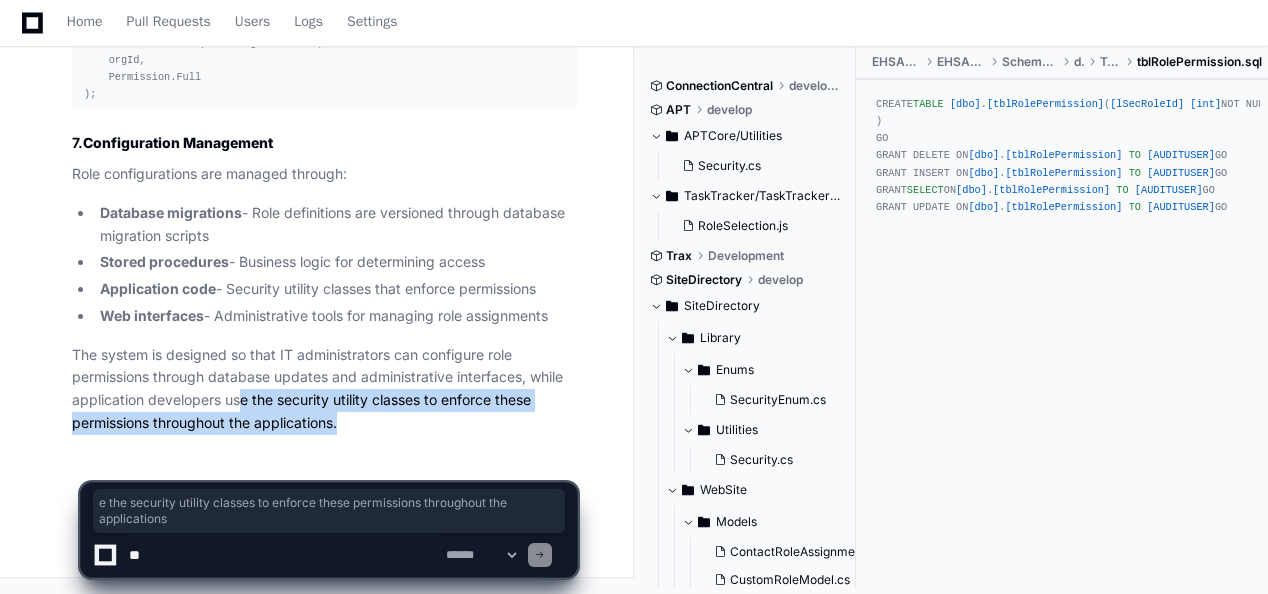 drag, startPoint x: 240, startPoint y: 395, endPoint x: 349, endPoint y: 448, distance: 121.20231 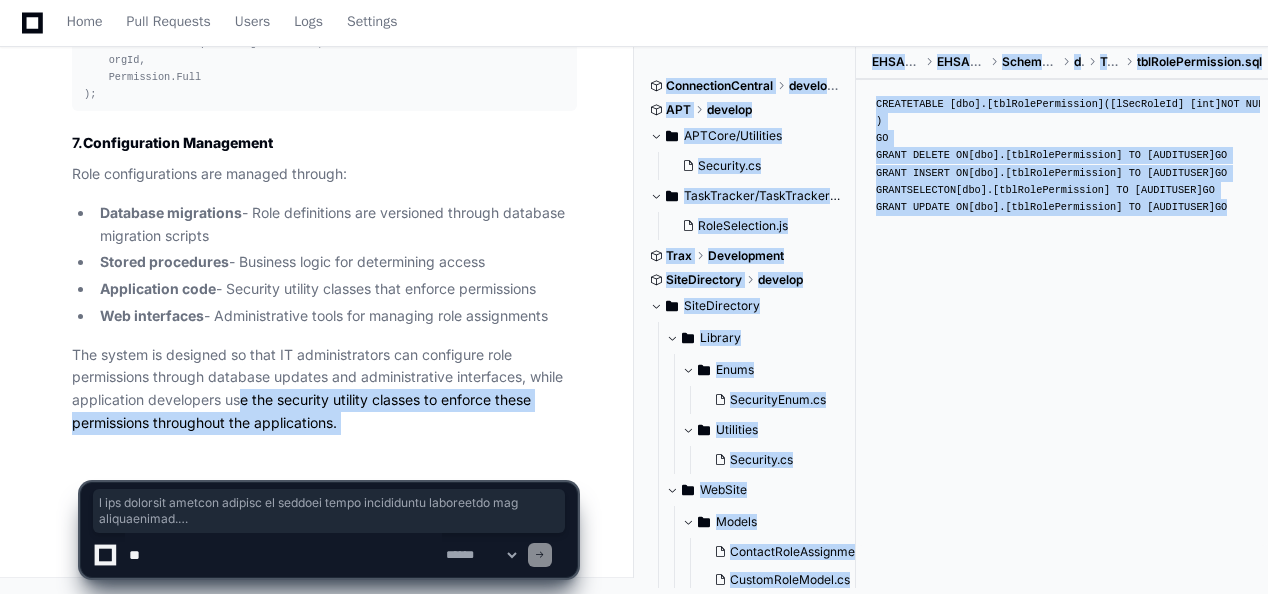 drag, startPoint x: 349, startPoint y: 448, endPoint x: 315, endPoint y: 417, distance: 46.010868 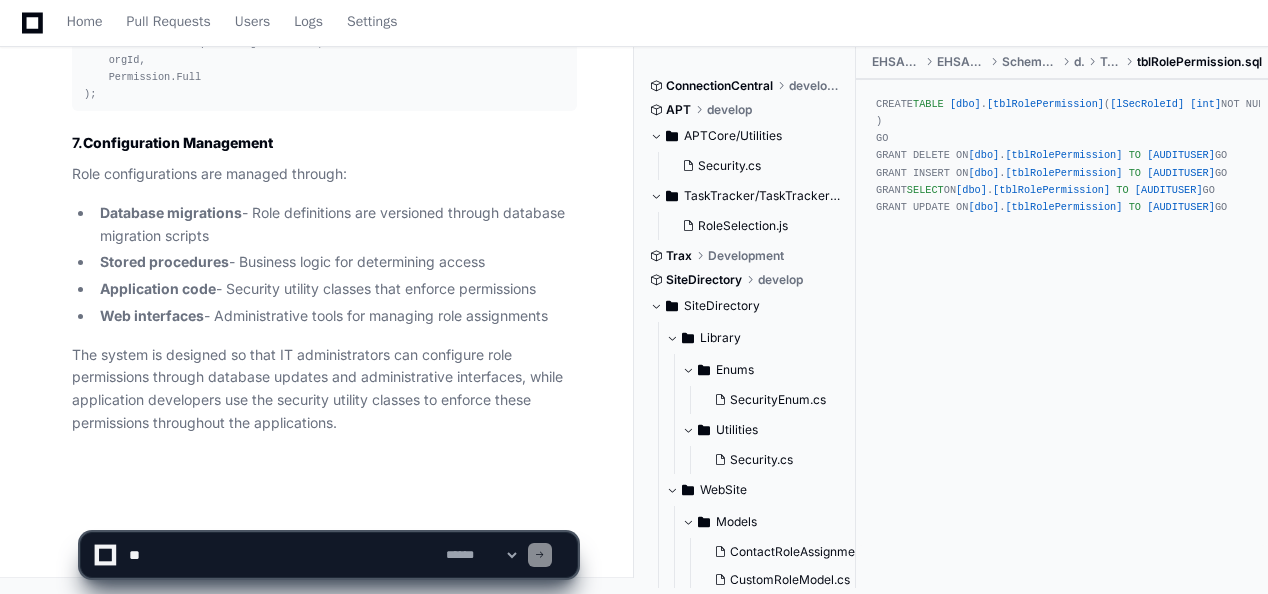 click 